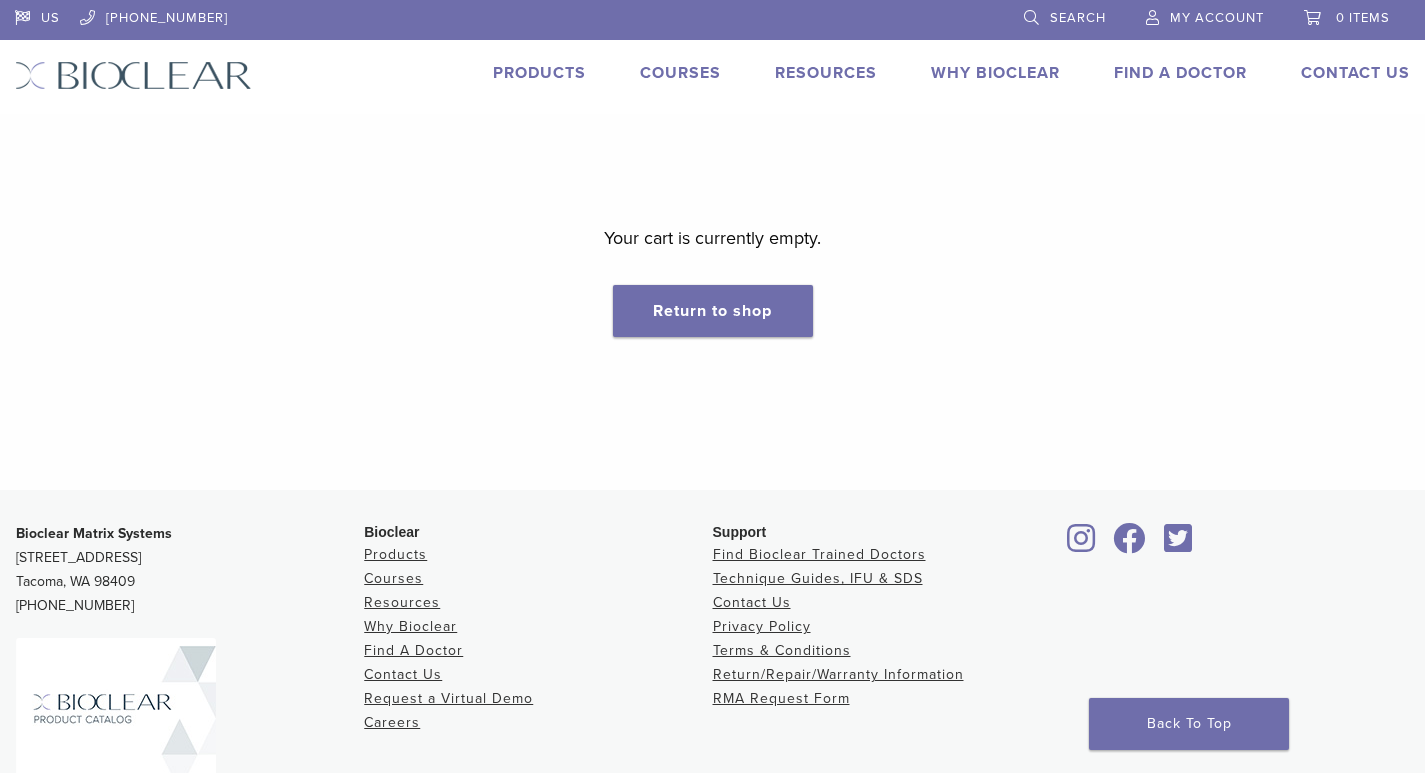 scroll, scrollTop: 0, scrollLeft: 0, axis: both 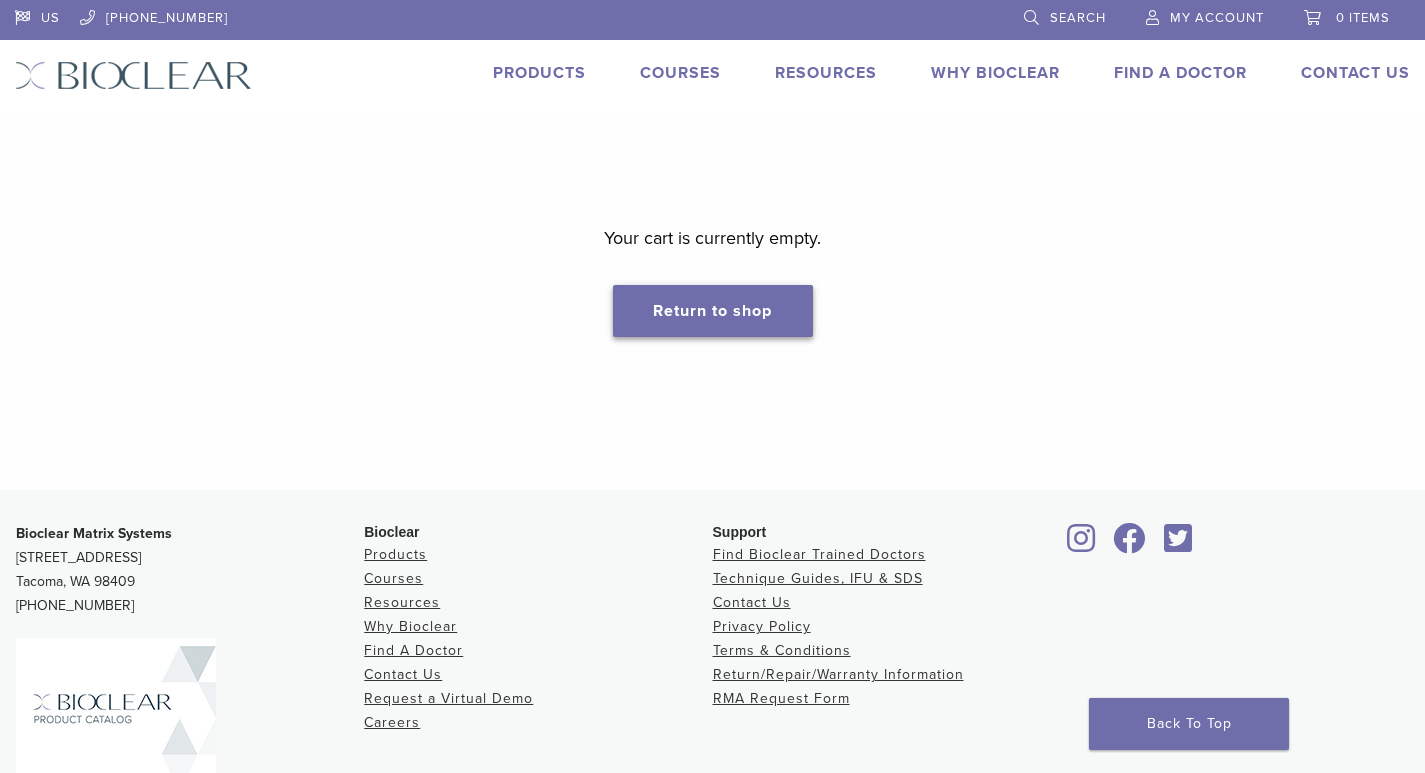 click on "Return to shop" at bounding box center (713, 311) 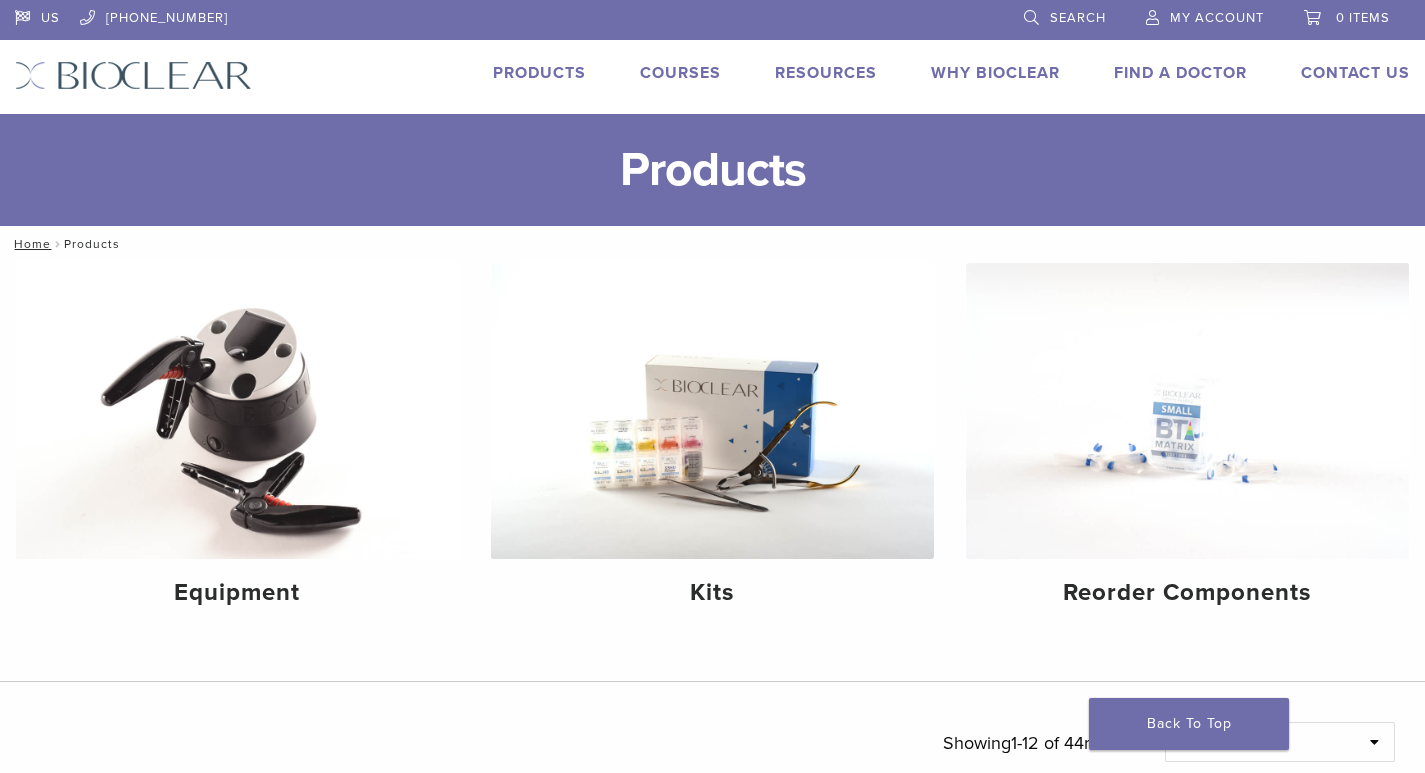 scroll, scrollTop: 0, scrollLeft: 0, axis: both 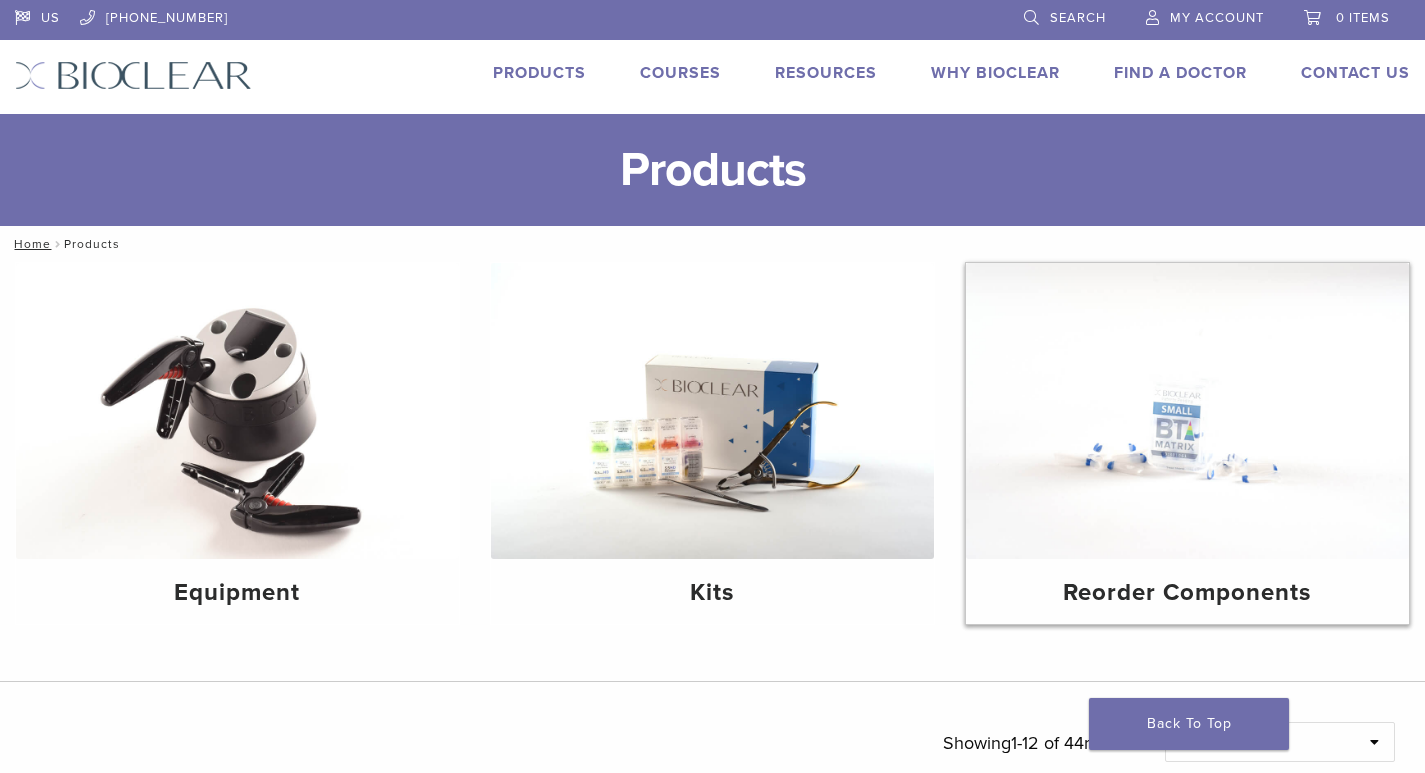 click on "Reorder Components" at bounding box center (1187, 591) 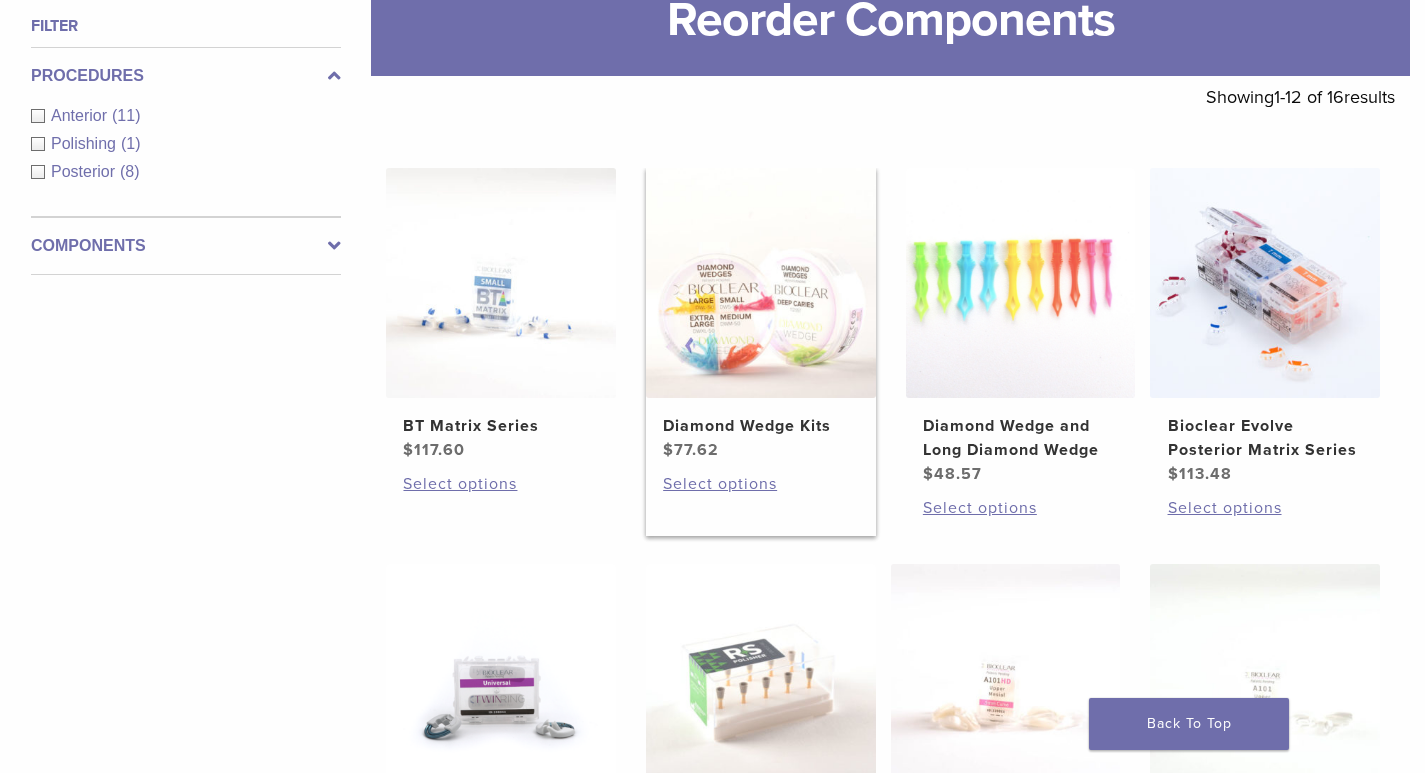 scroll, scrollTop: 300, scrollLeft: 0, axis: vertical 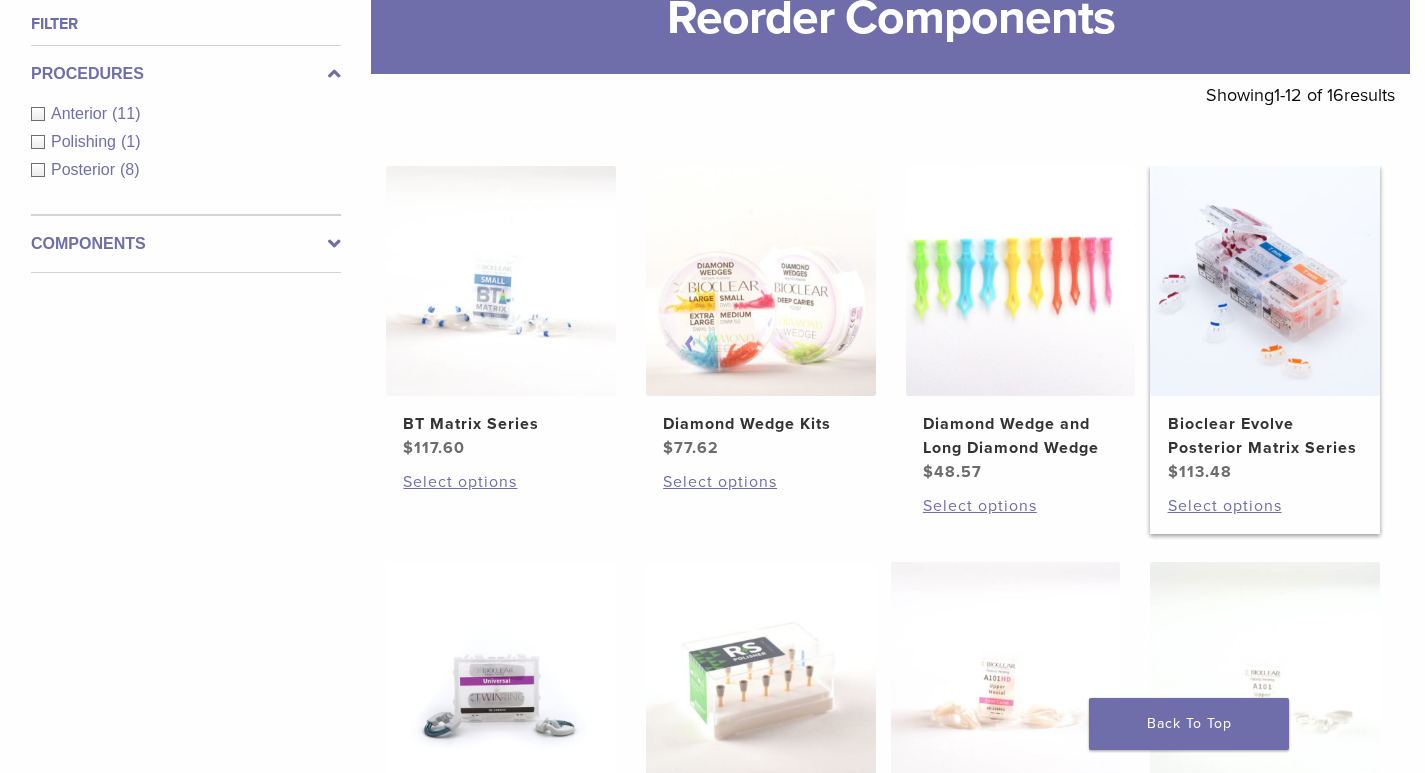 click on "Bioclear Evolve Posterior Matrix Series" at bounding box center (1265, 436) 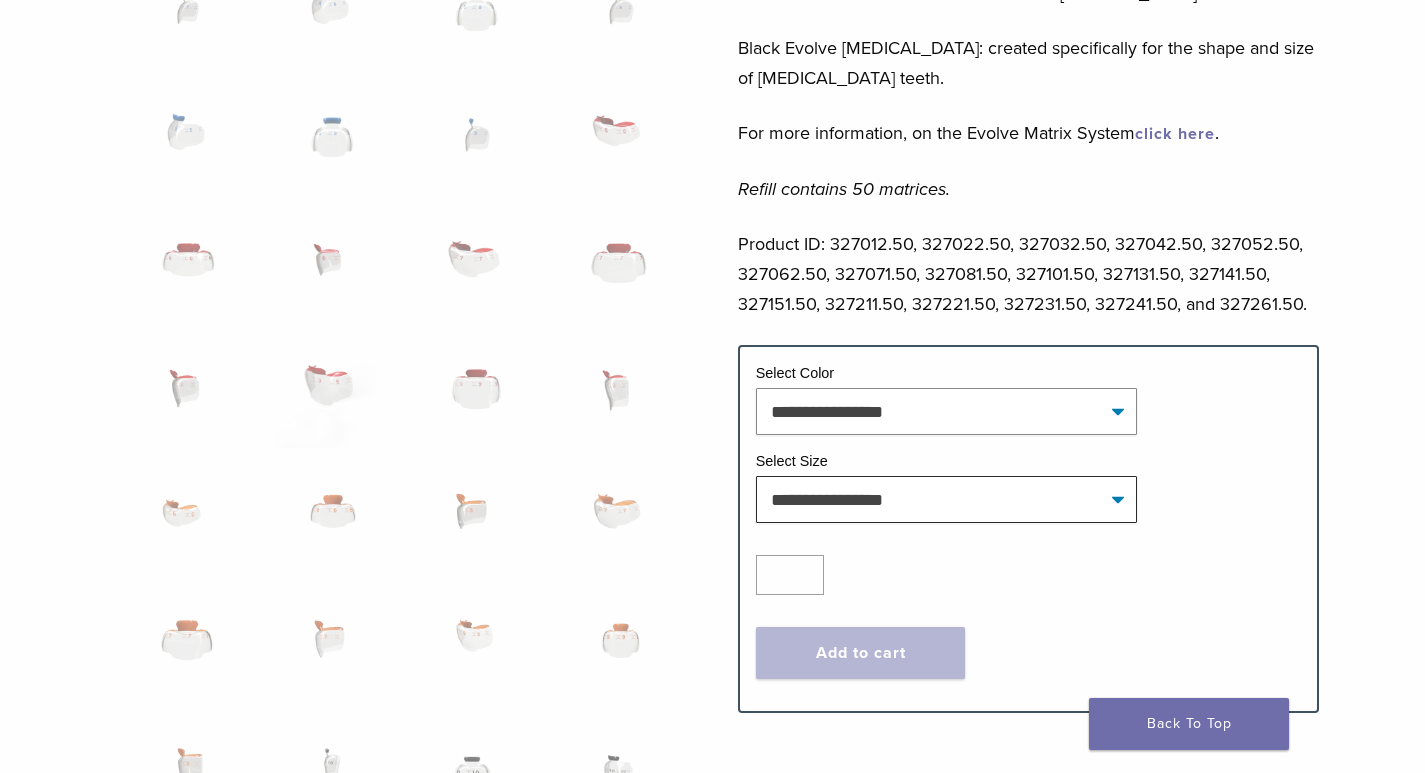 scroll, scrollTop: 1000, scrollLeft: 0, axis: vertical 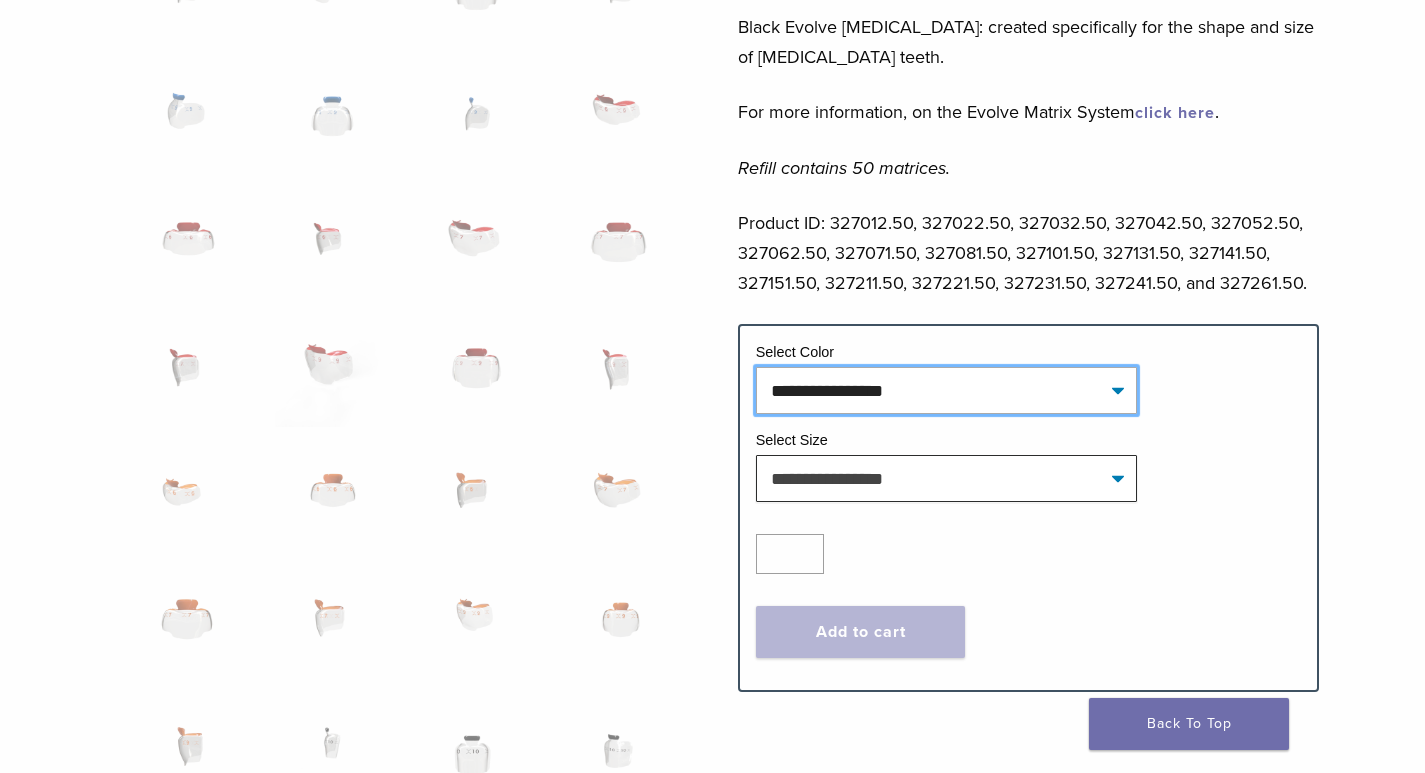 click on "**********" at bounding box center (947, 390) 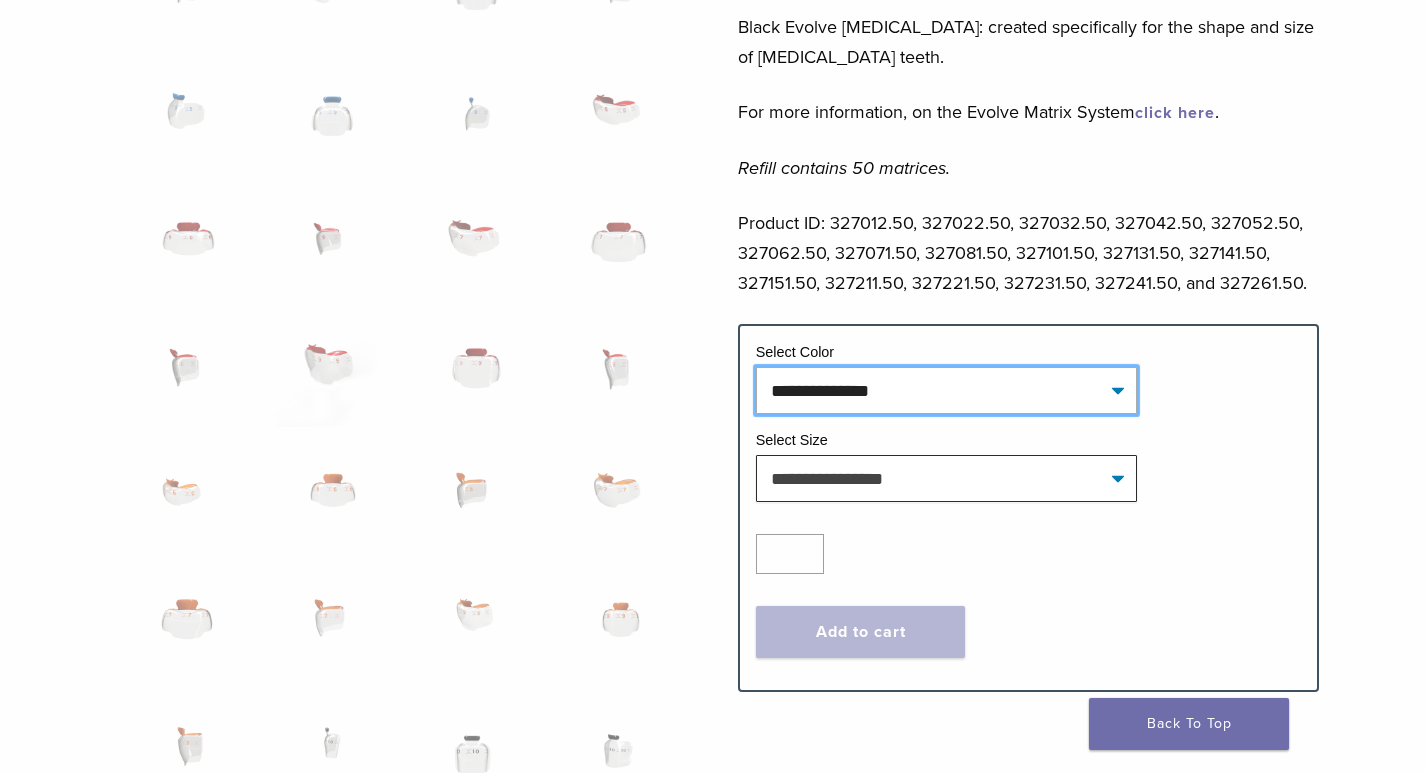 click on "**********" at bounding box center (947, 390) 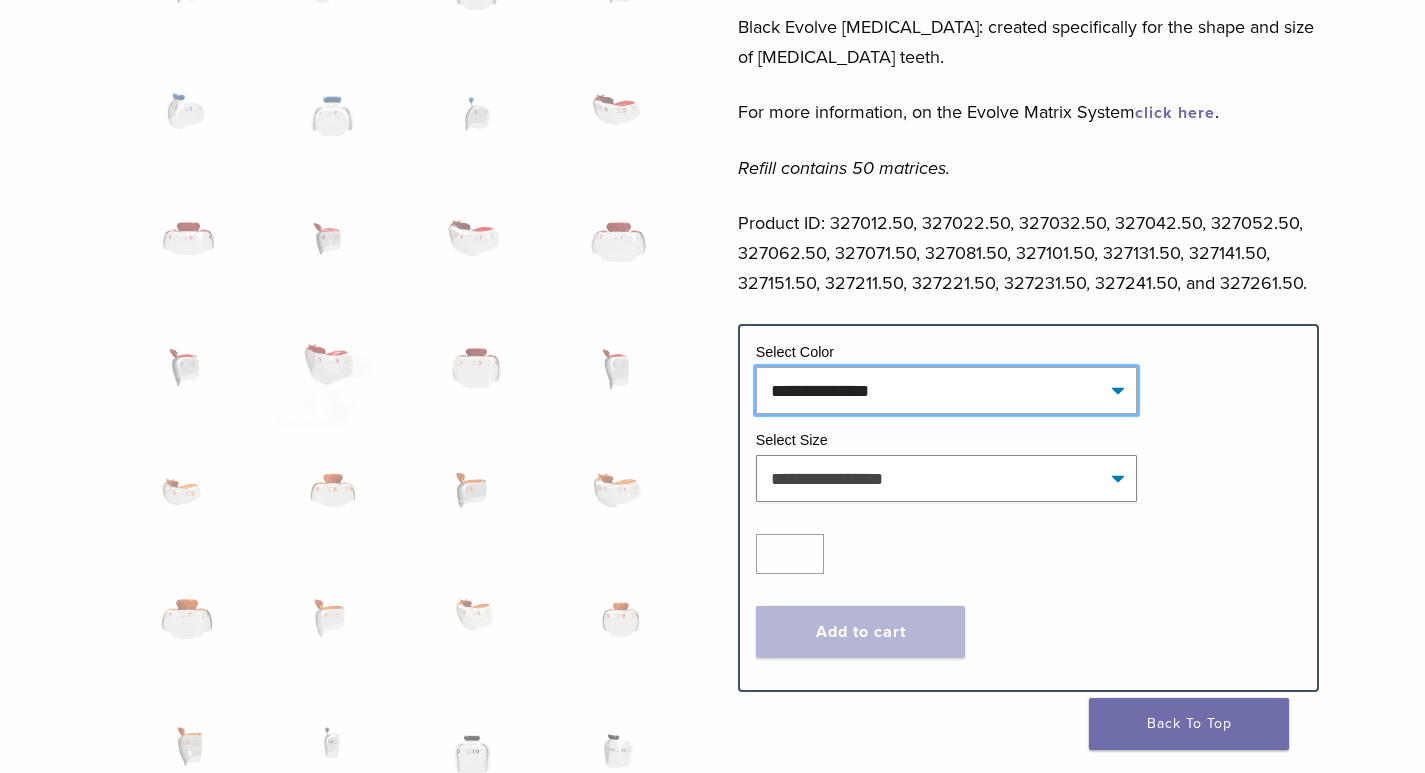 select on "****" 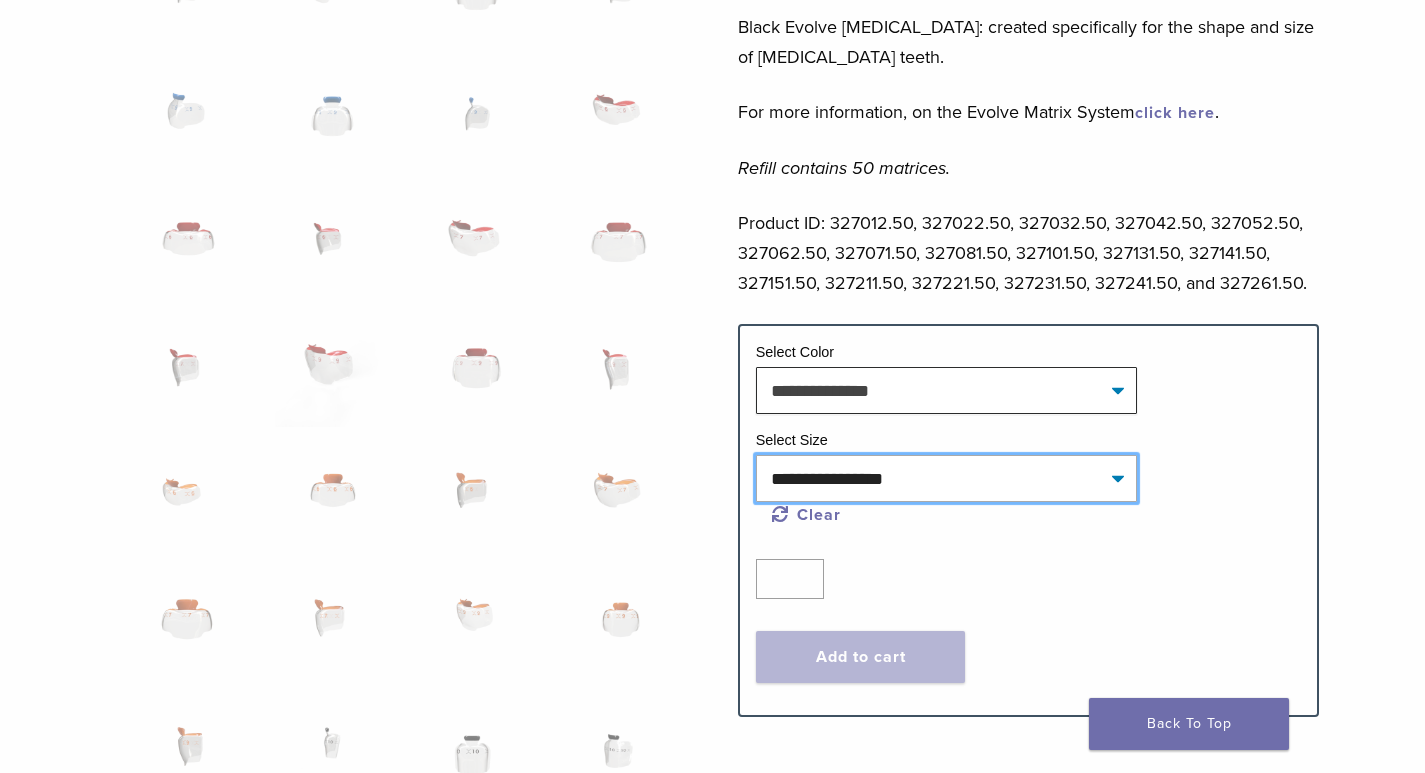 click on "**********" at bounding box center (947, 478) 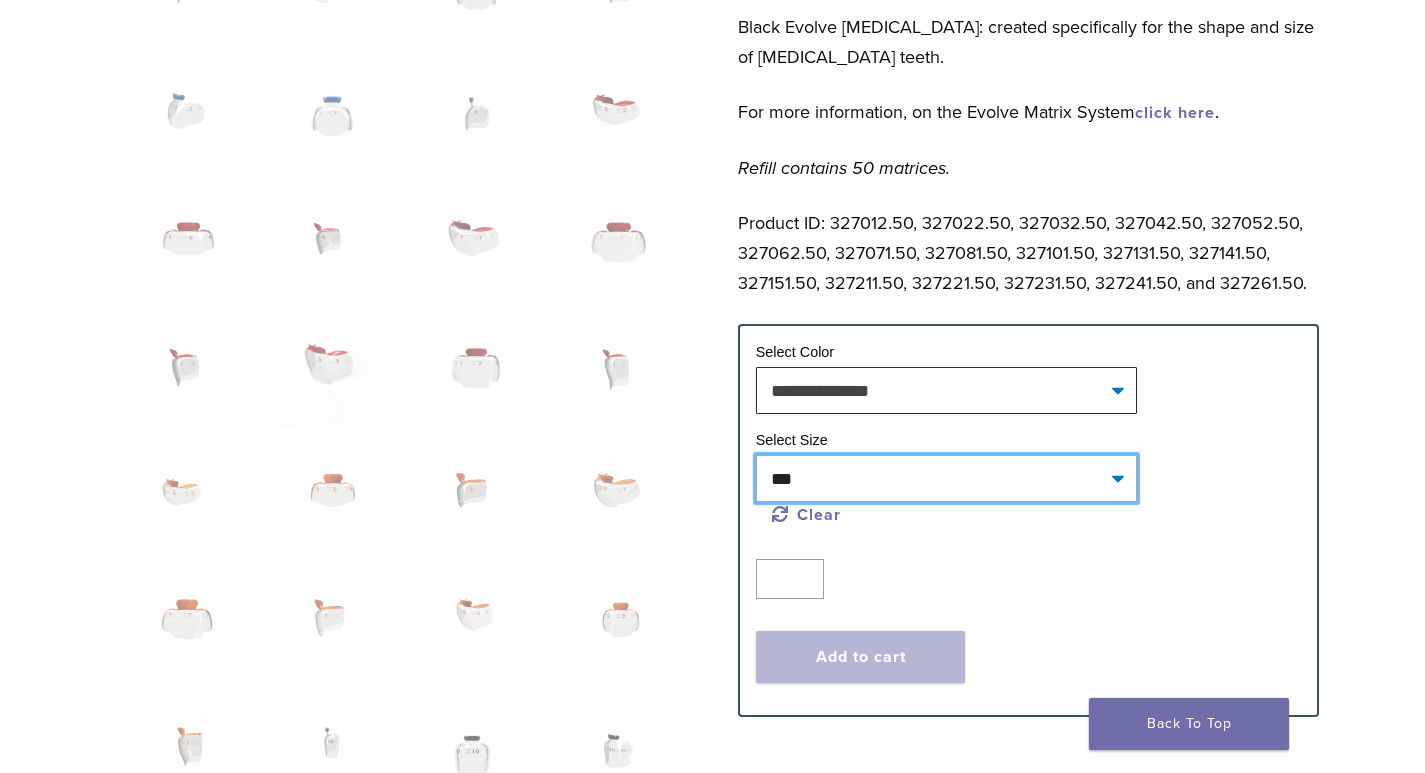 click on "**********" at bounding box center (947, 478) 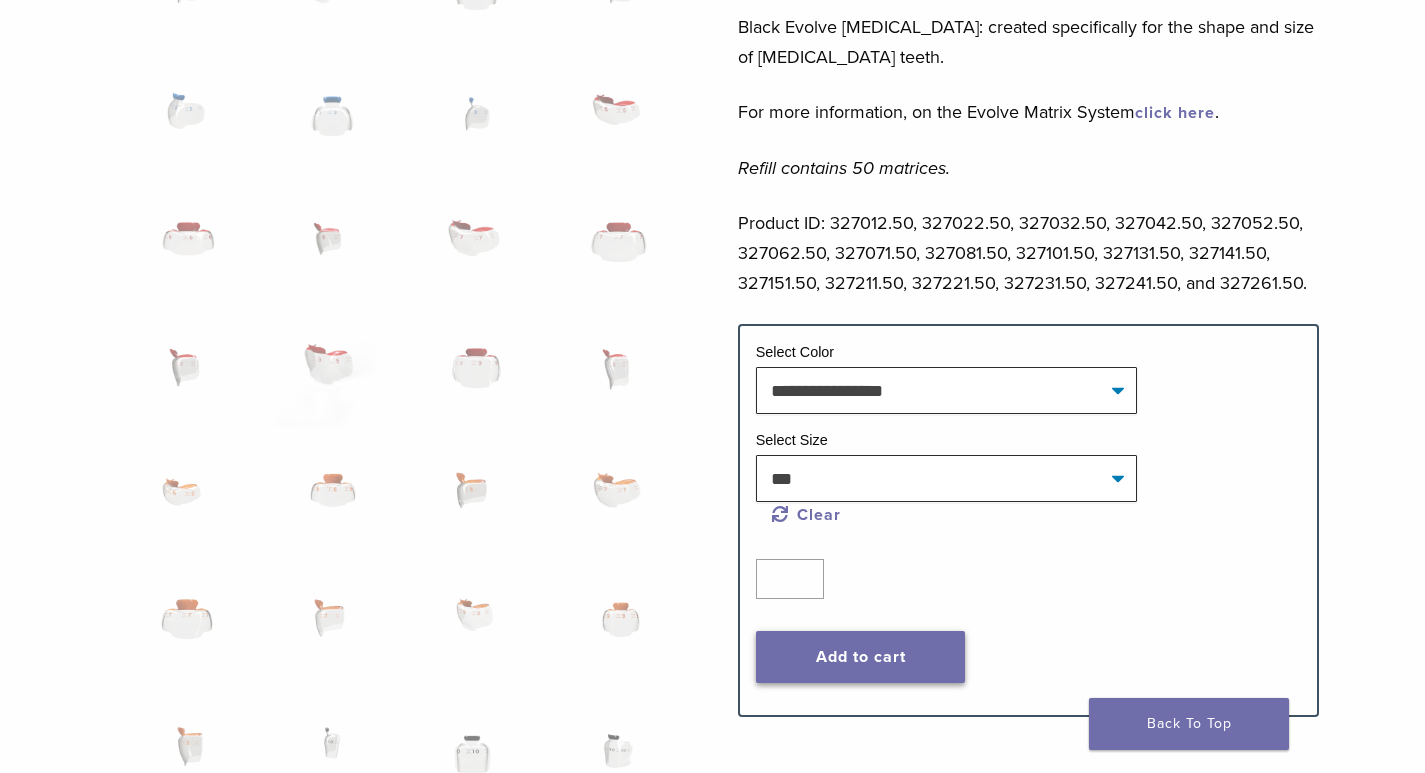 click on "Add to cart" at bounding box center [861, 657] 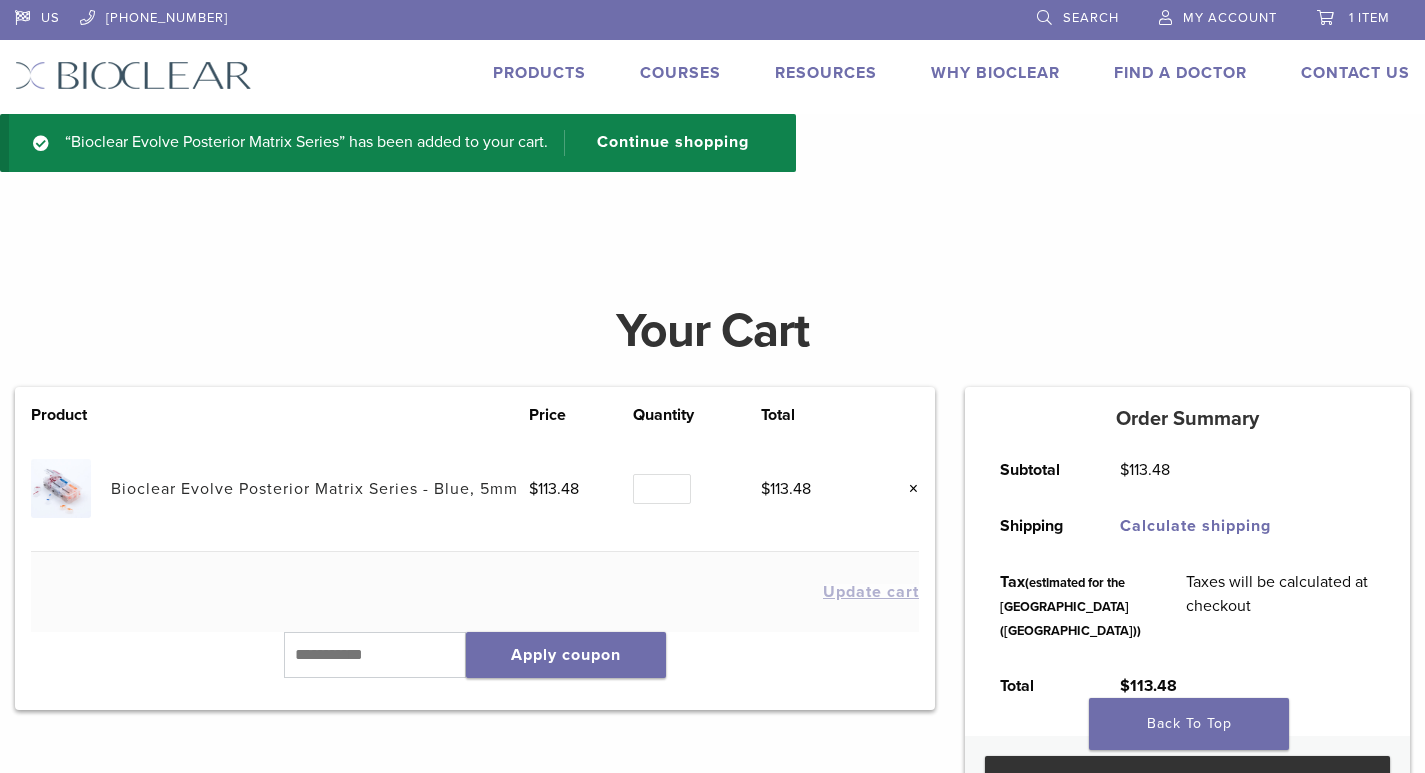 scroll, scrollTop: 0, scrollLeft: 0, axis: both 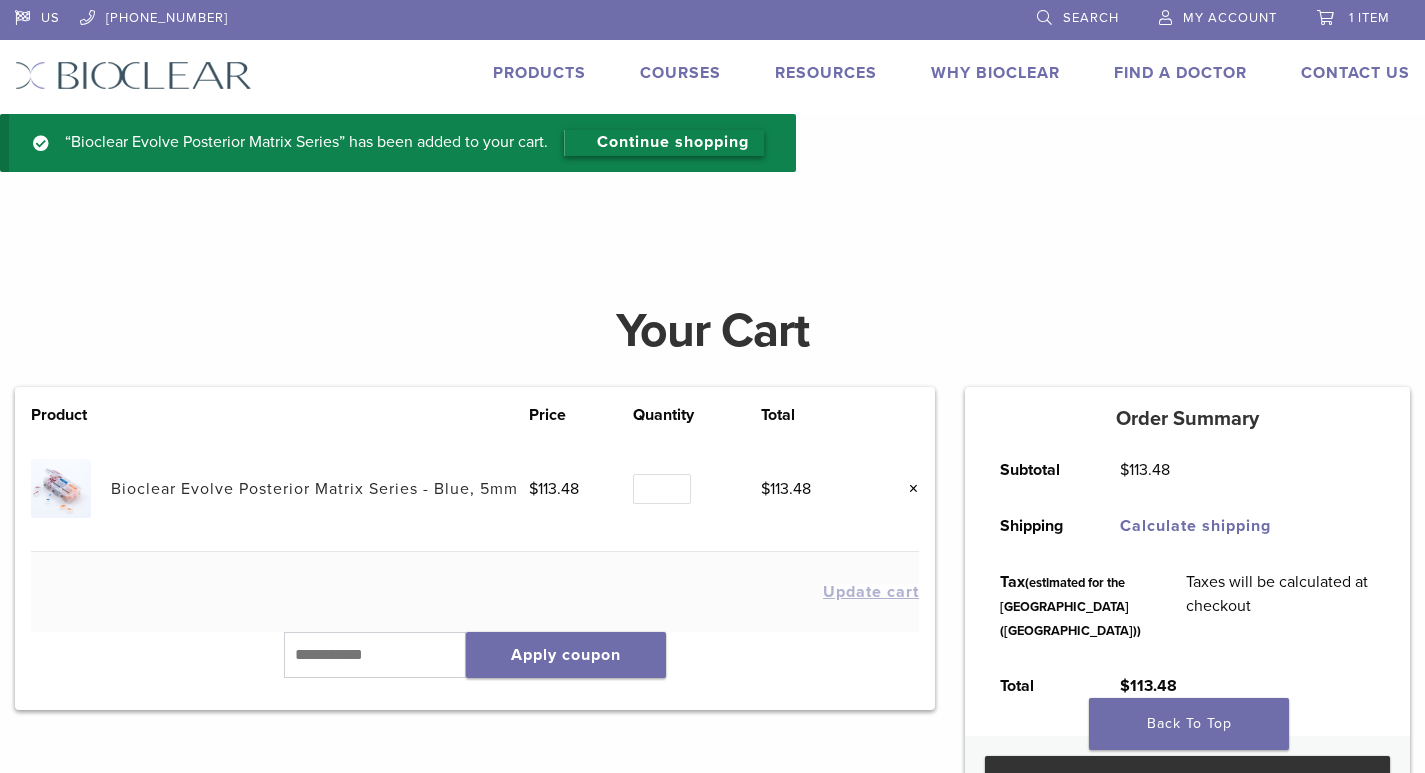 click on "Continue shopping" at bounding box center (664, 143) 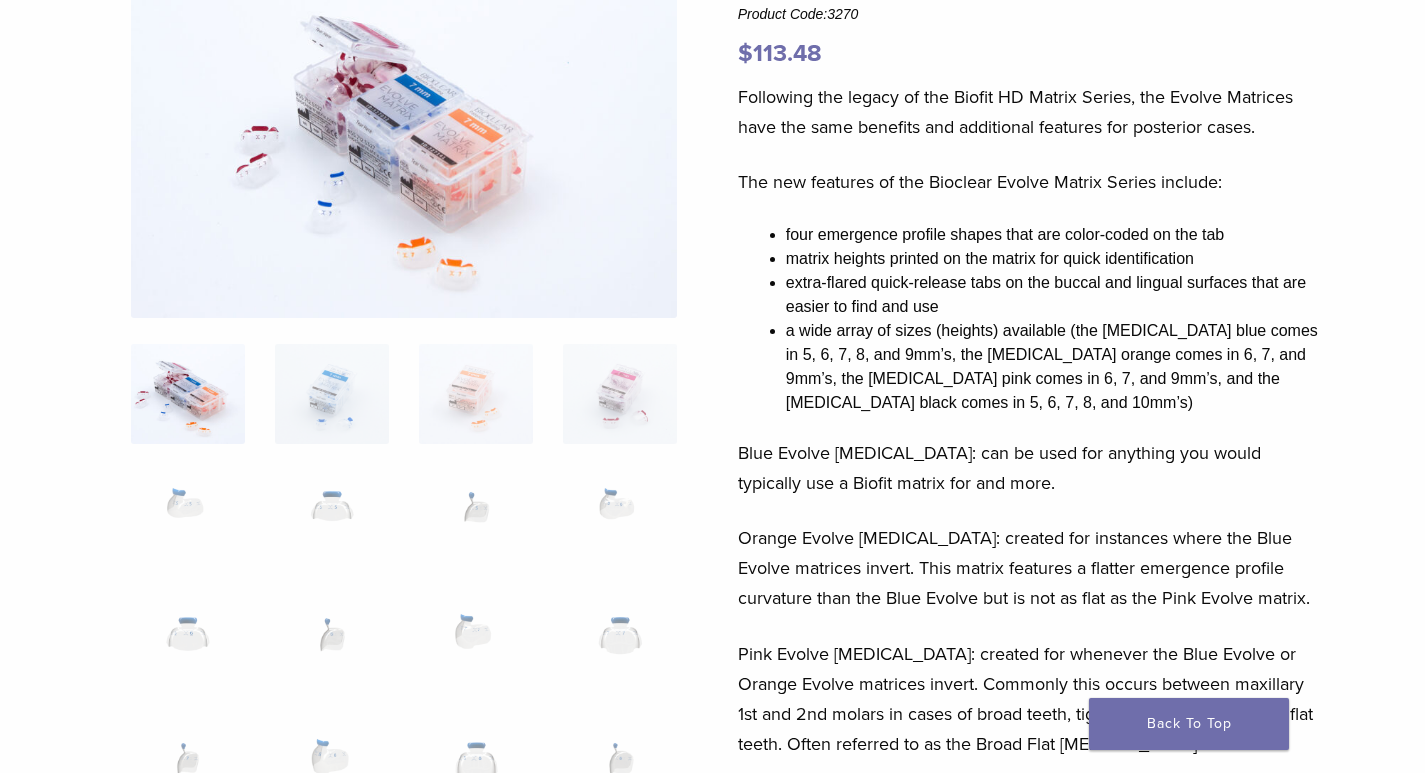 scroll, scrollTop: 0, scrollLeft: 0, axis: both 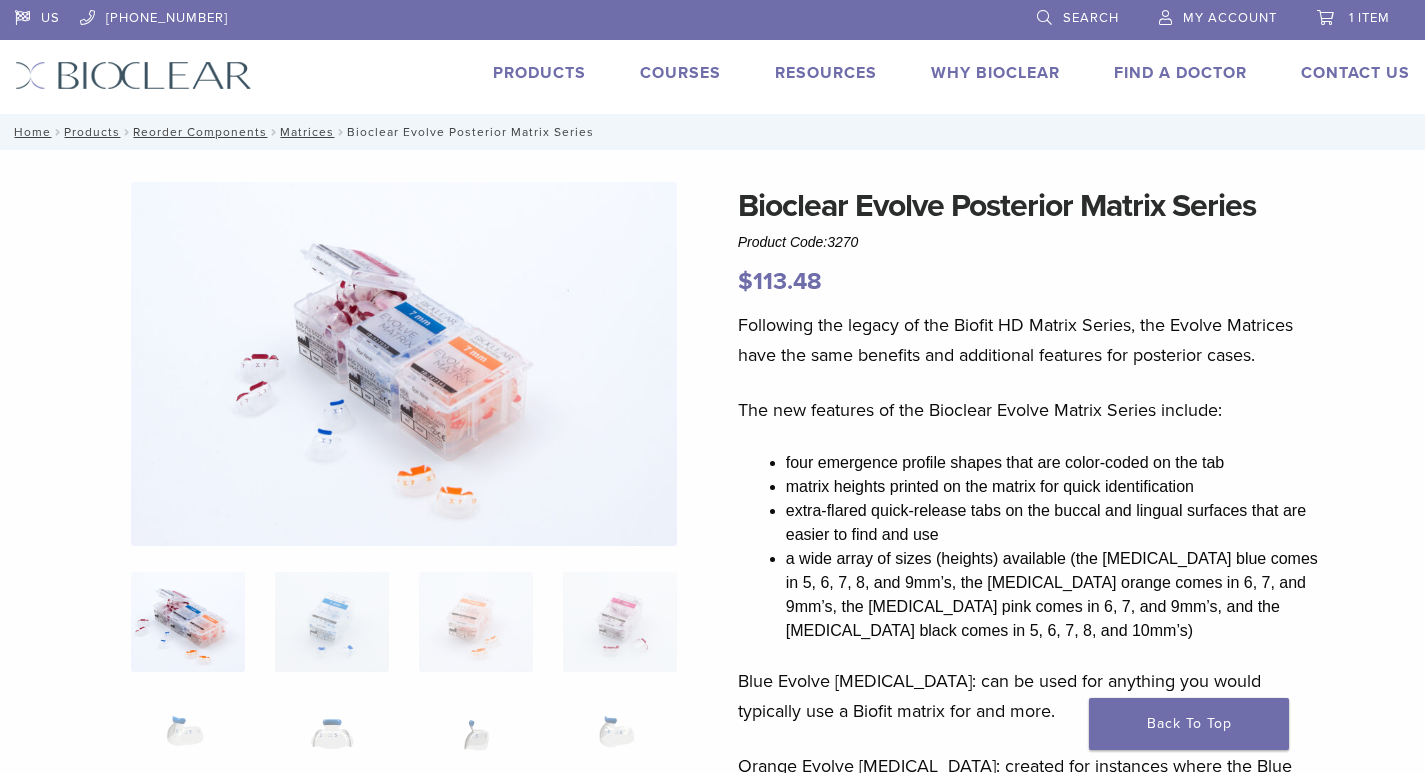 click on "Products" at bounding box center [539, 73] 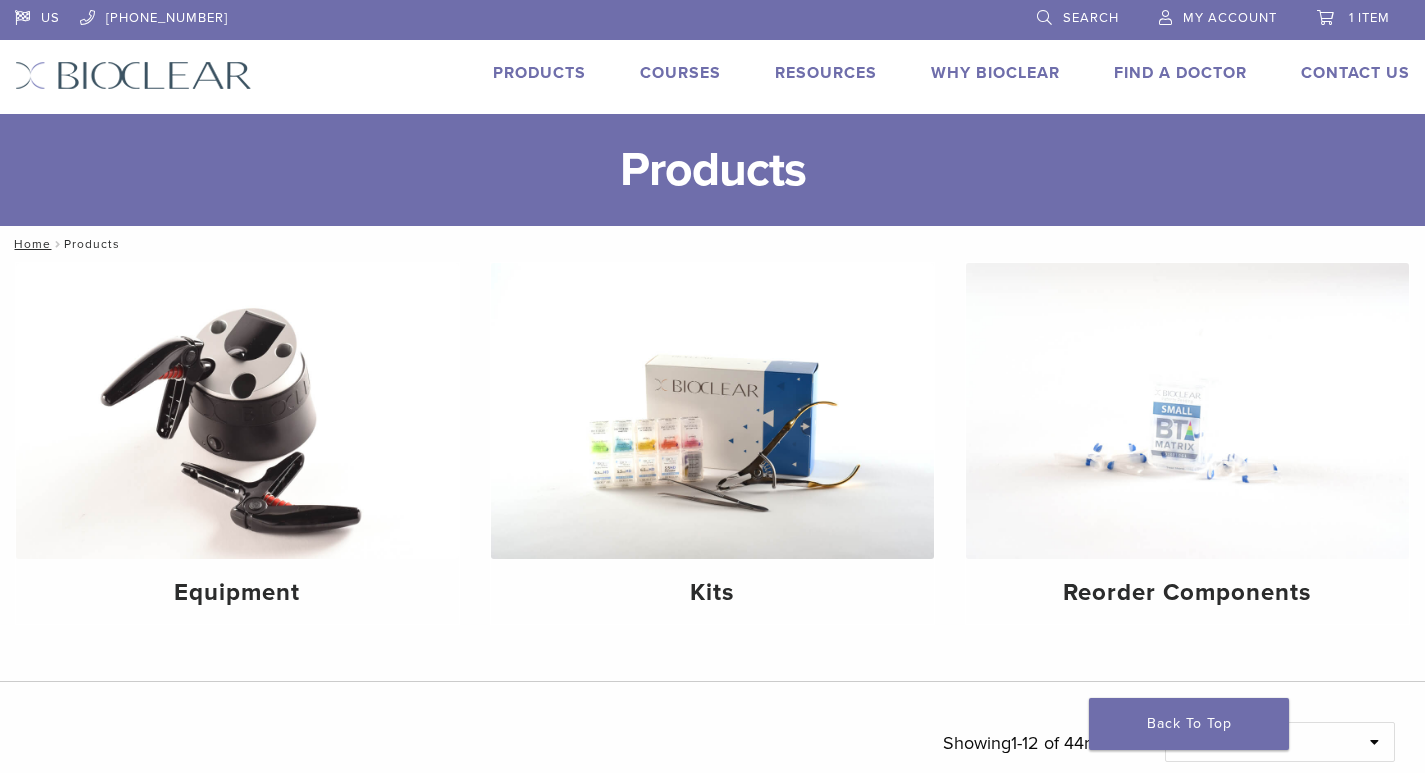 scroll, scrollTop: 0, scrollLeft: 0, axis: both 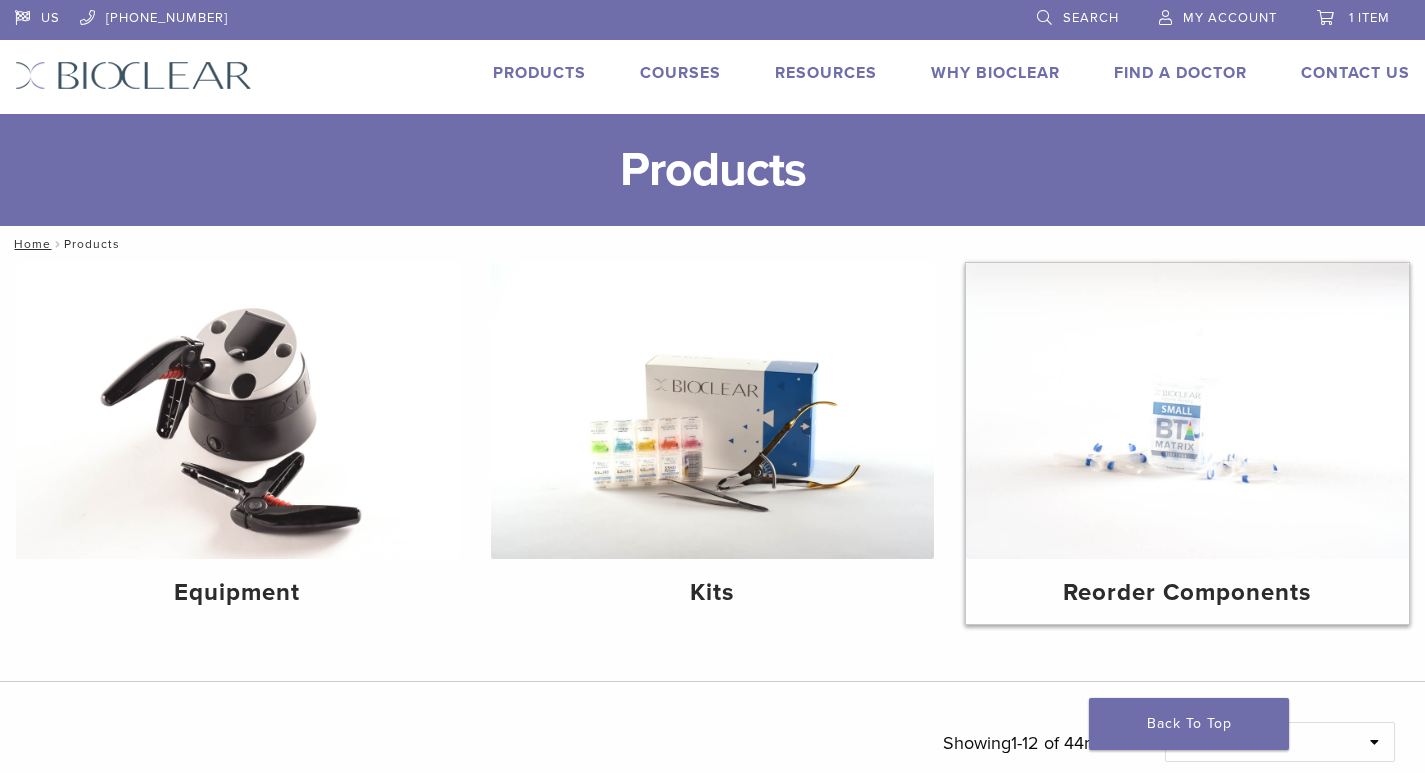 click on "Reorder Components" at bounding box center [1187, 593] 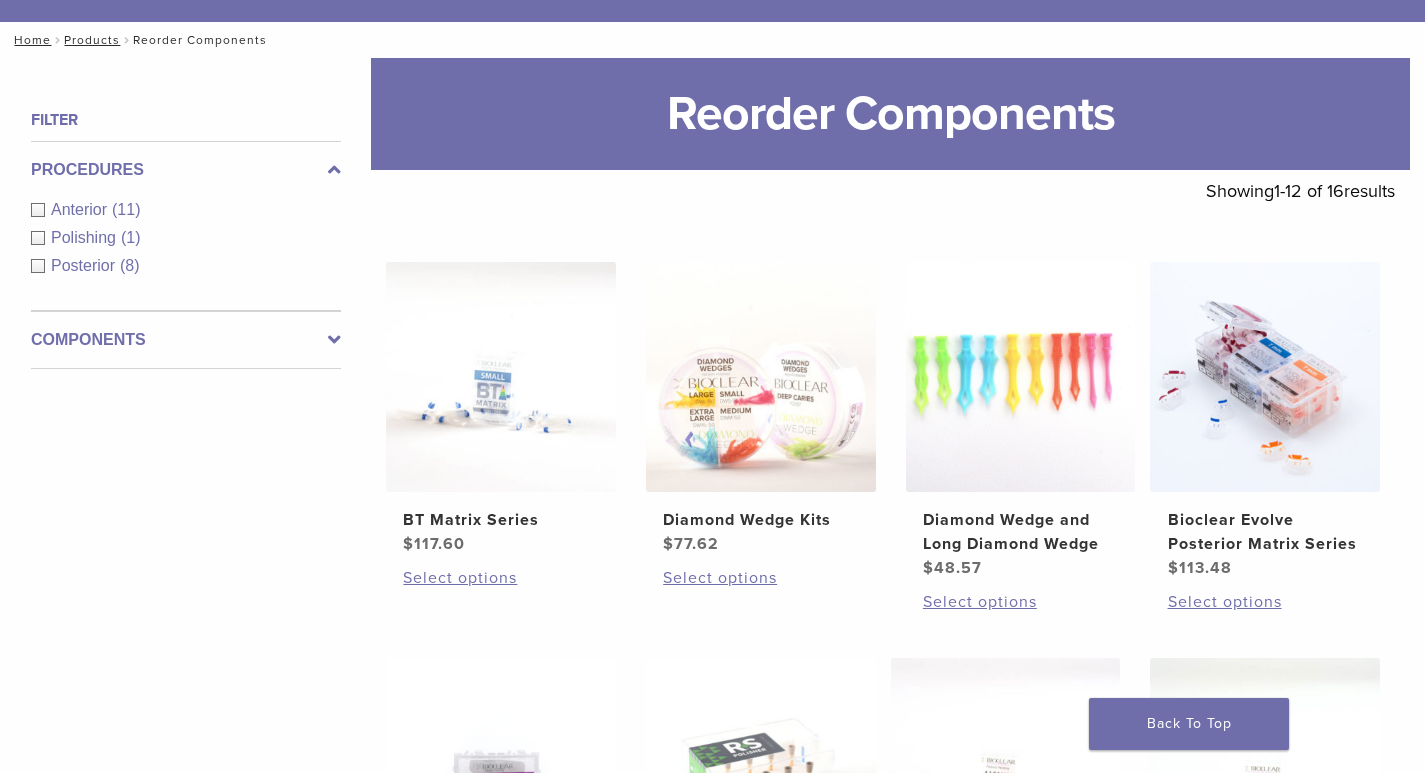 scroll, scrollTop: 400, scrollLeft: 0, axis: vertical 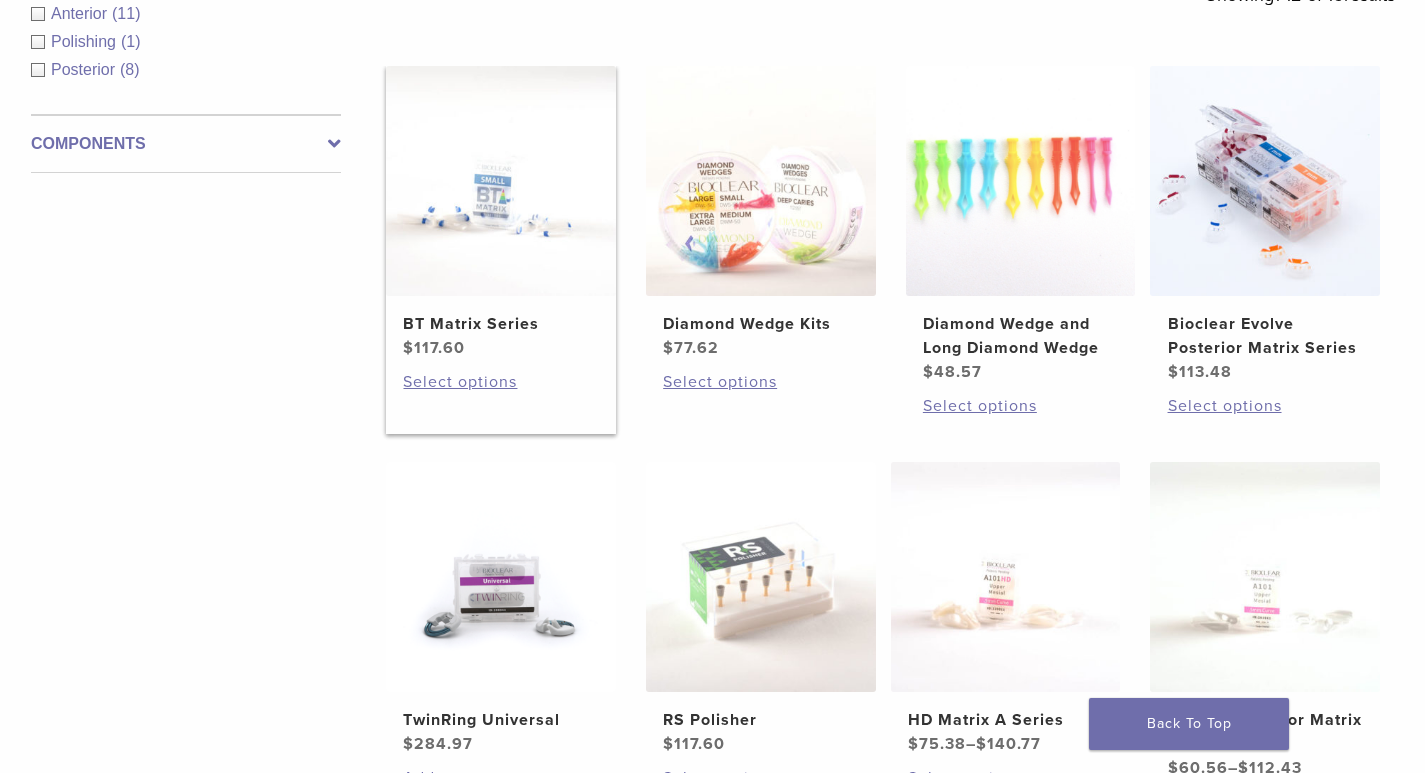 click on "BT Matrix  Series" at bounding box center [500, 324] 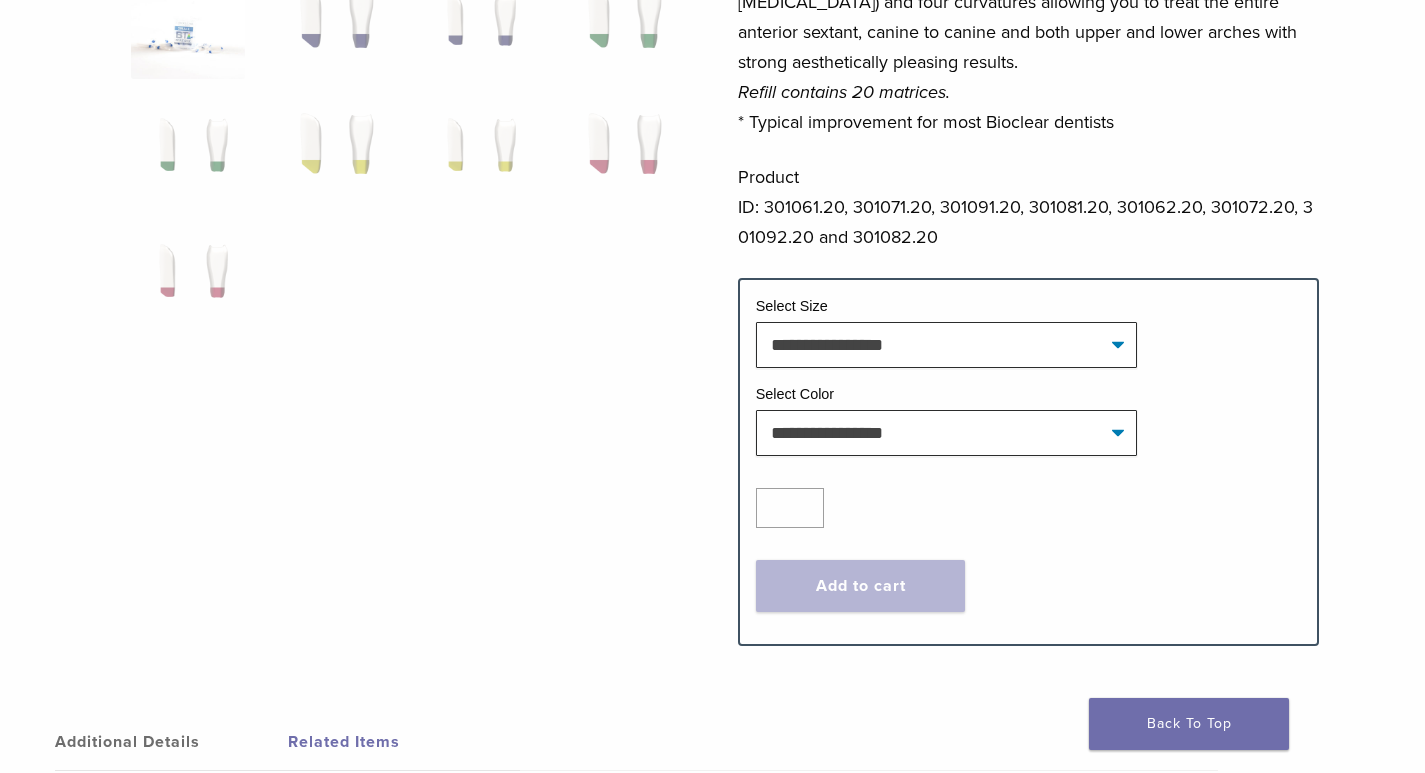 scroll, scrollTop: 600, scrollLeft: 0, axis: vertical 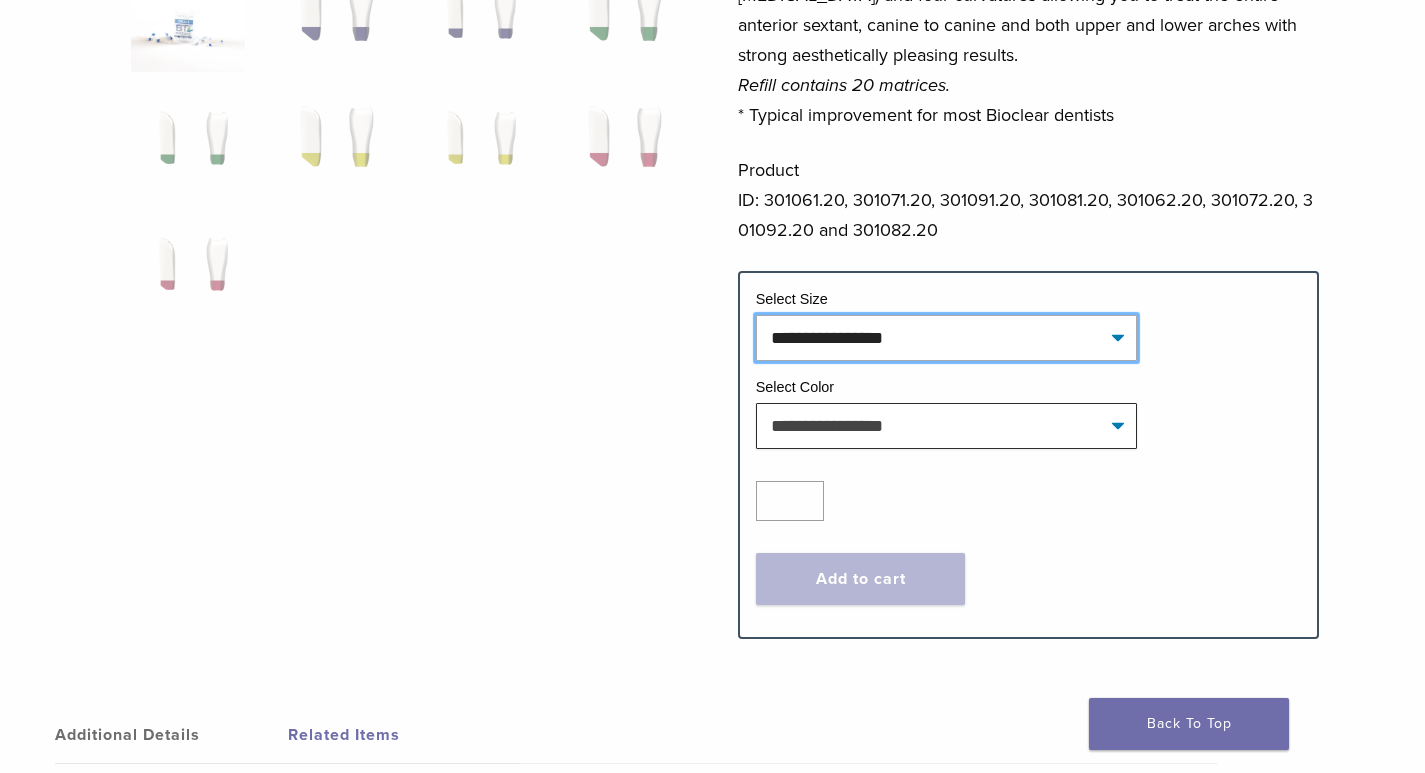 click on "**********" 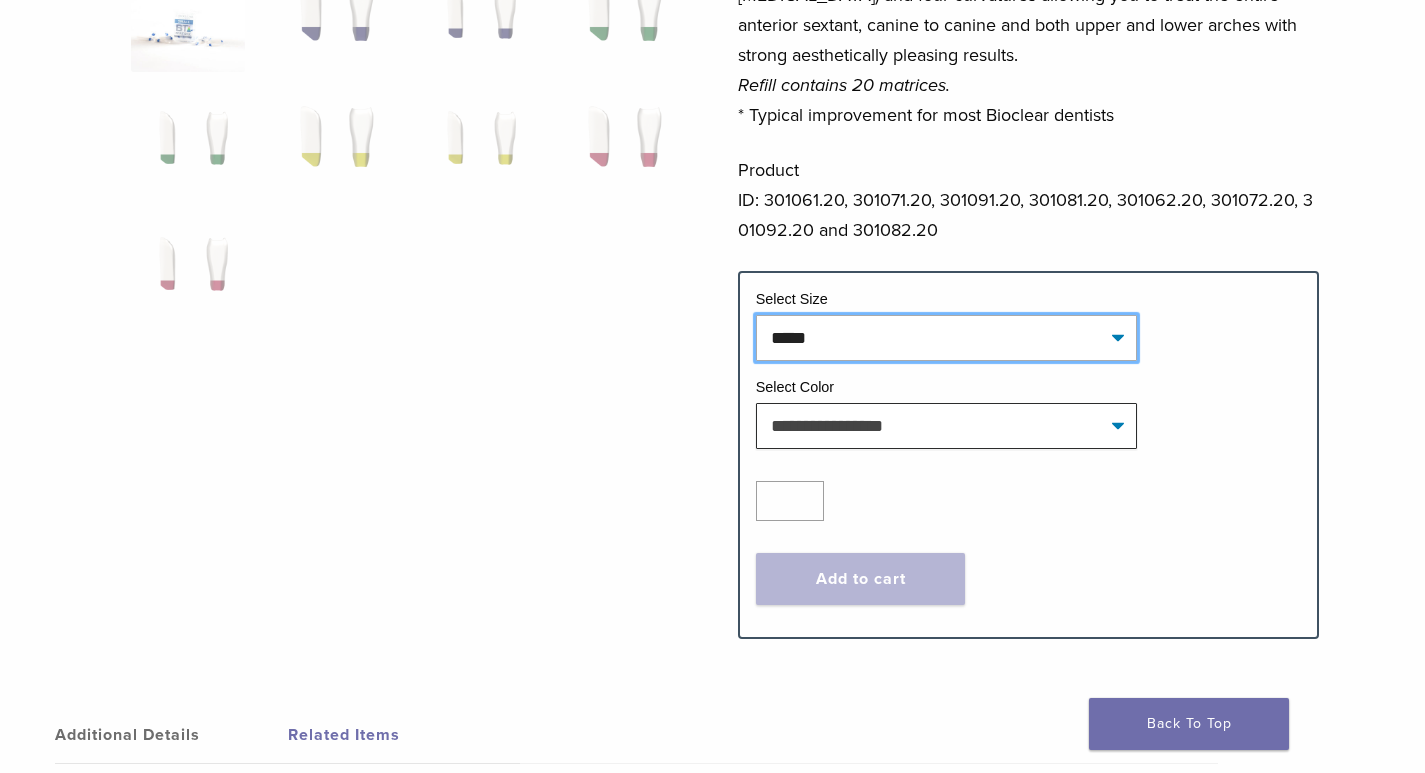 click on "**********" 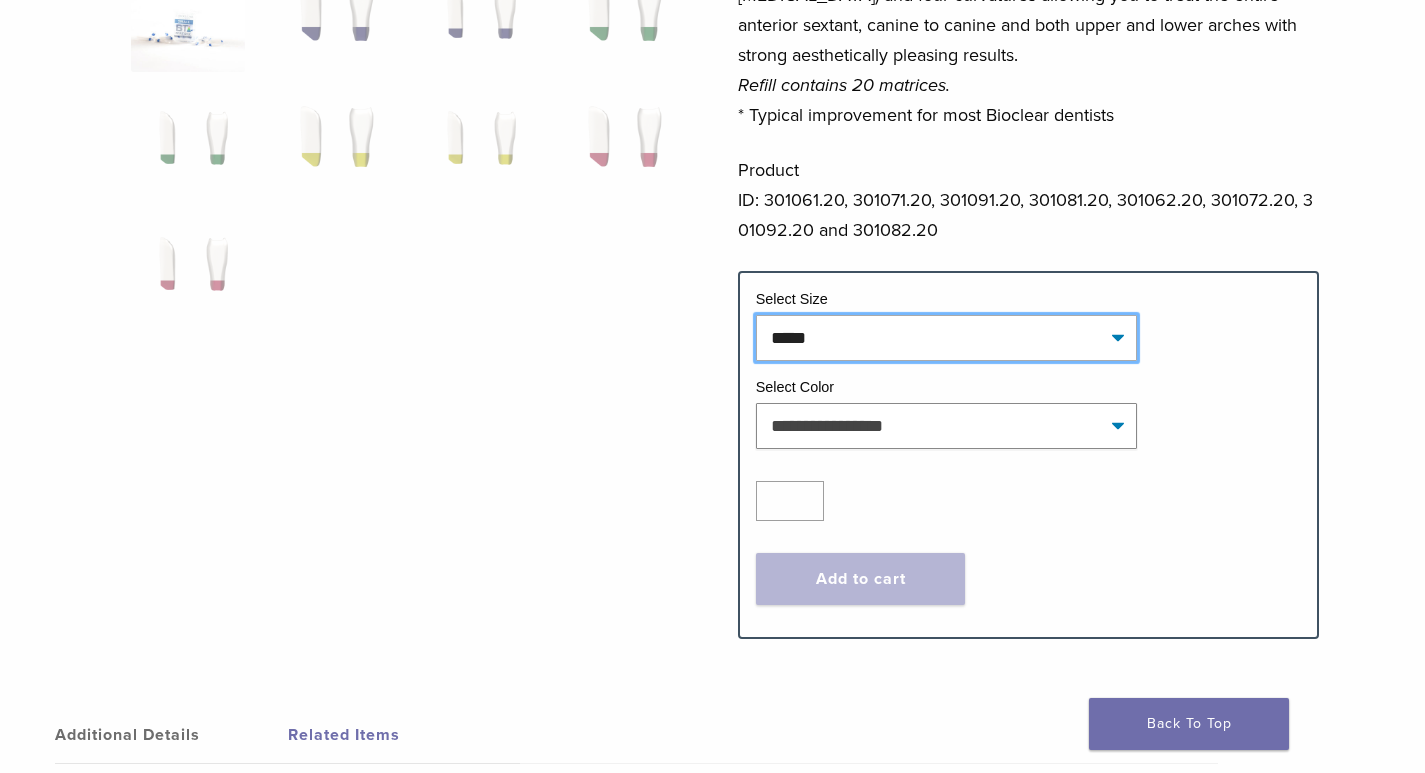 select on "*****" 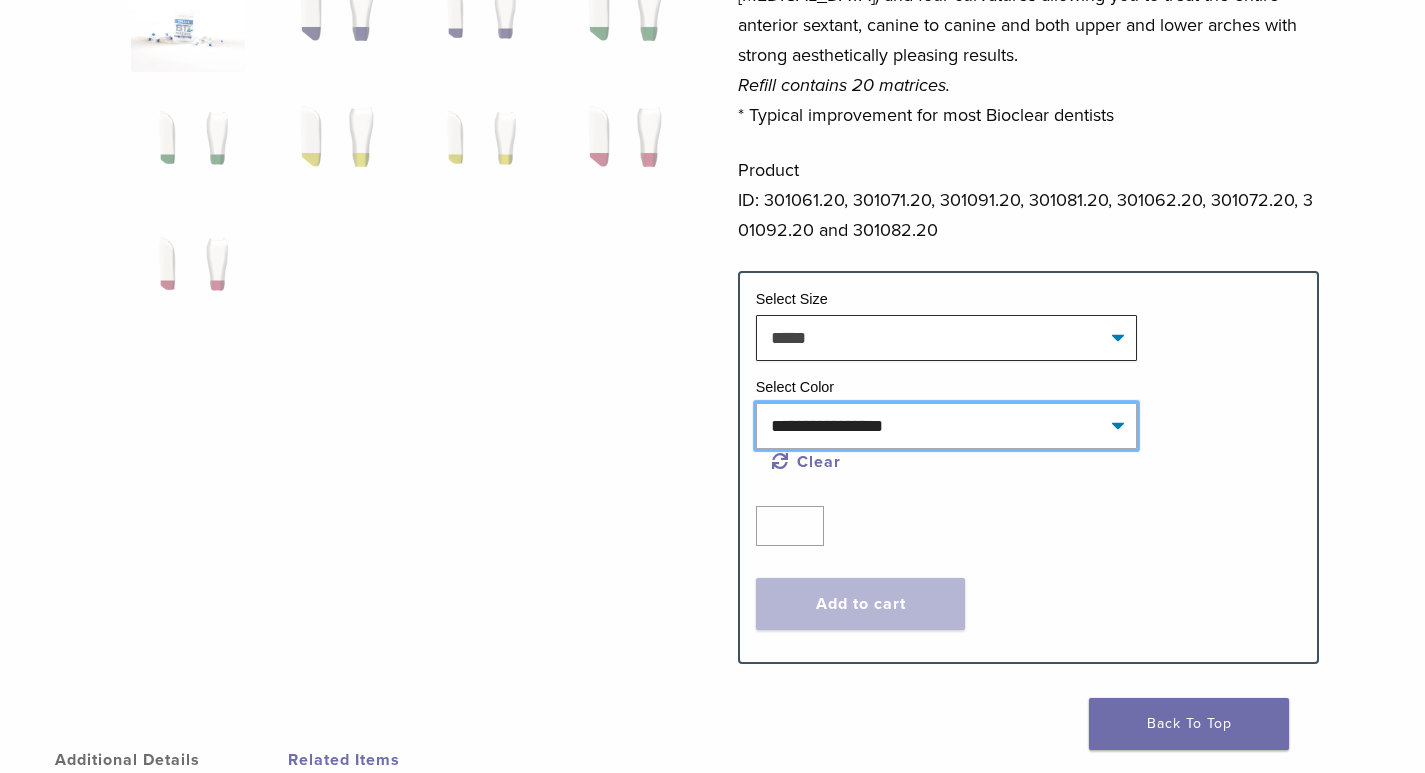 click on "**********" 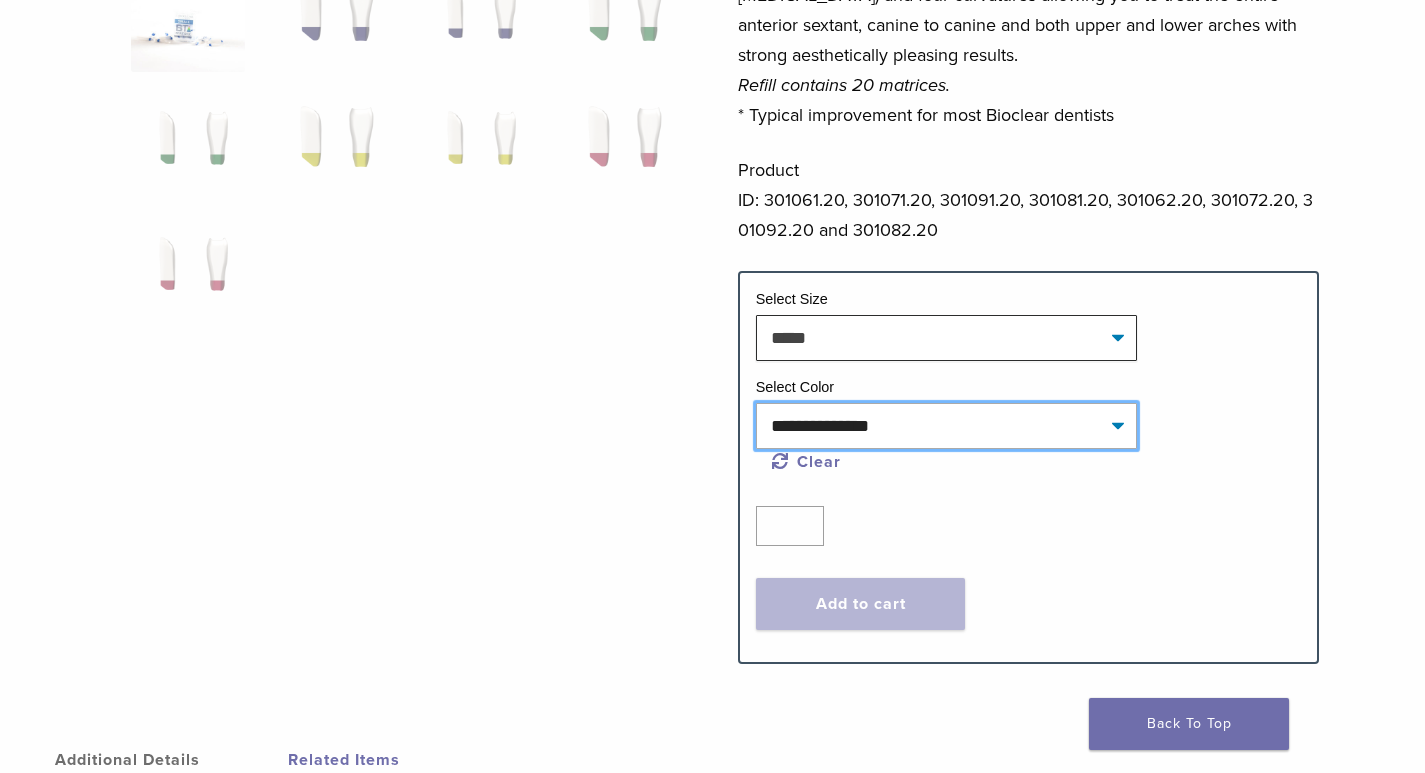 click on "**********" 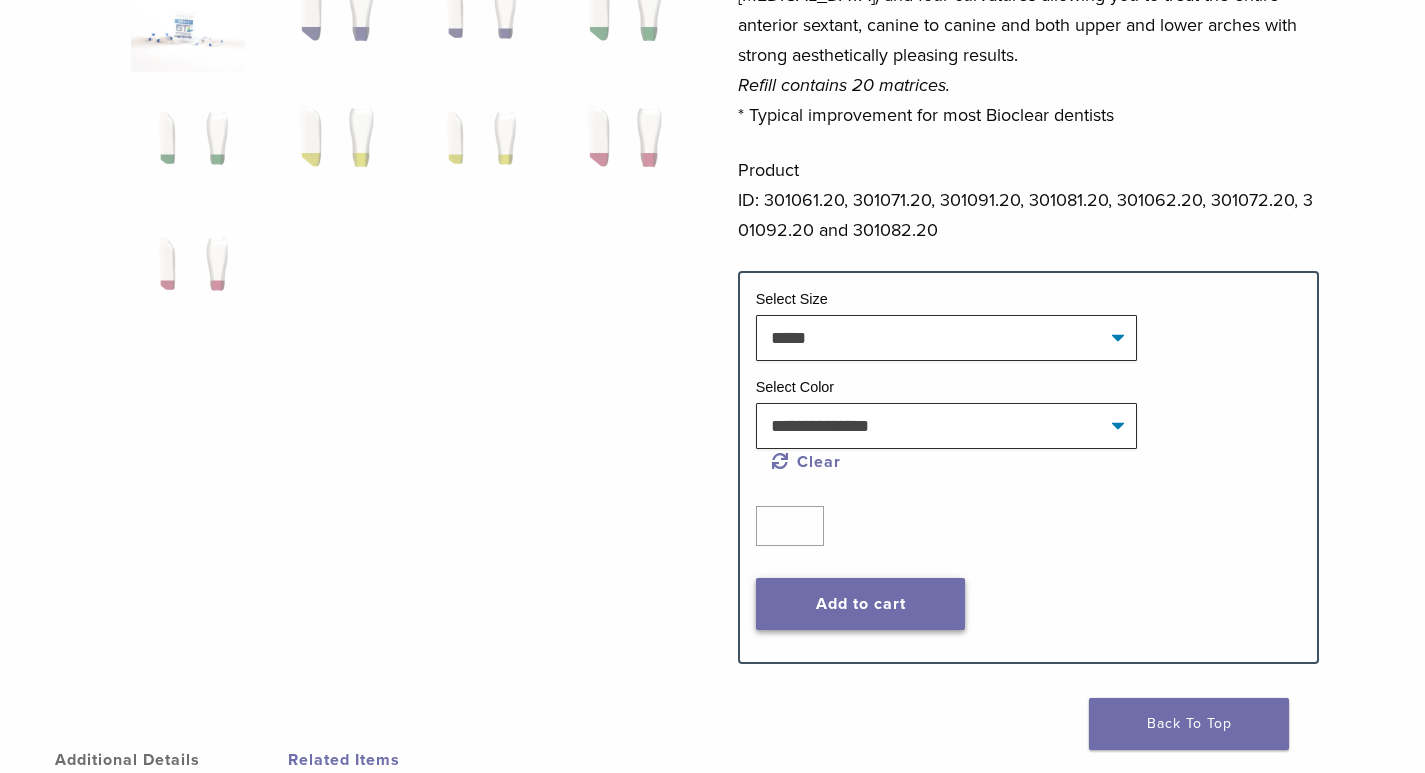 click on "Add to cart" 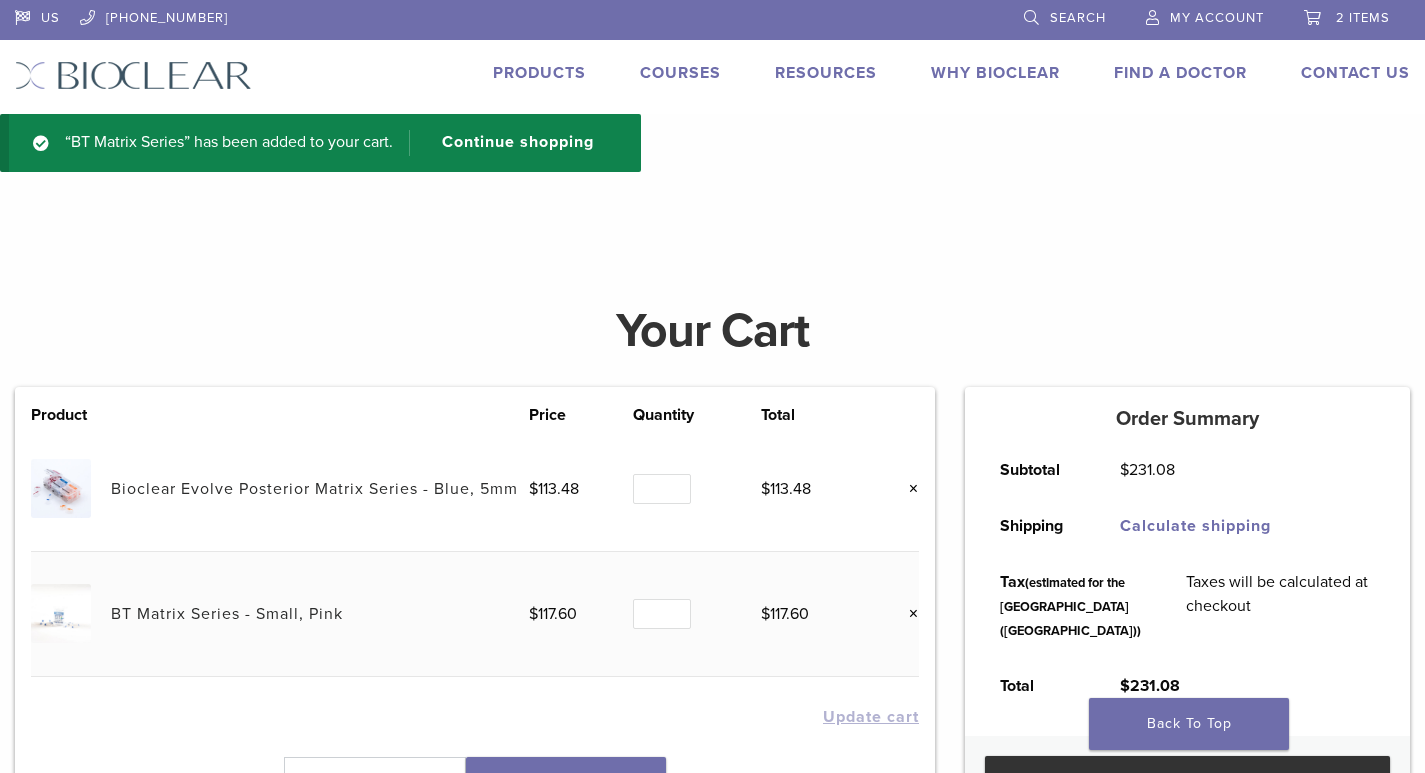 scroll, scrollTop: 0, scrollLeft: 0, axis: both 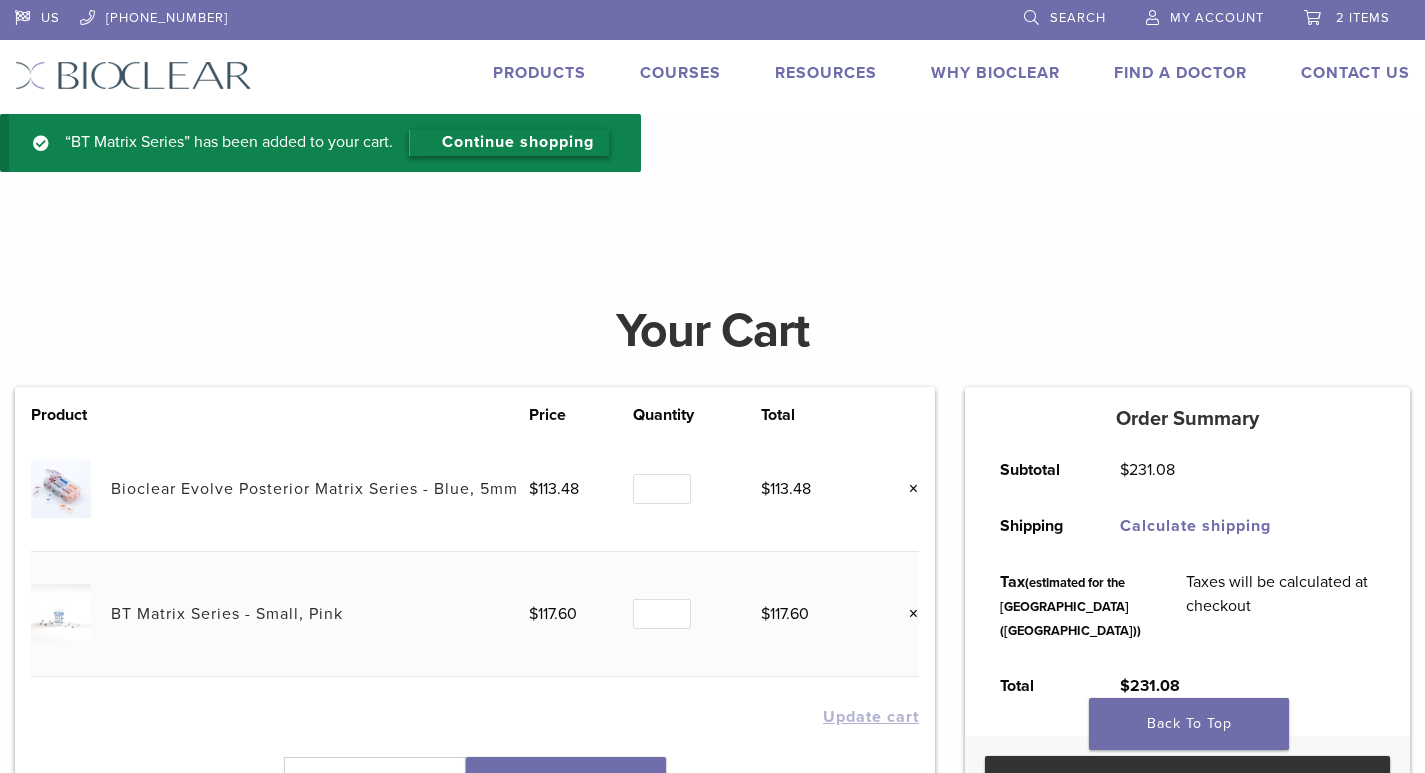 click on "Continue shopping" at bounding box center [509, 143] 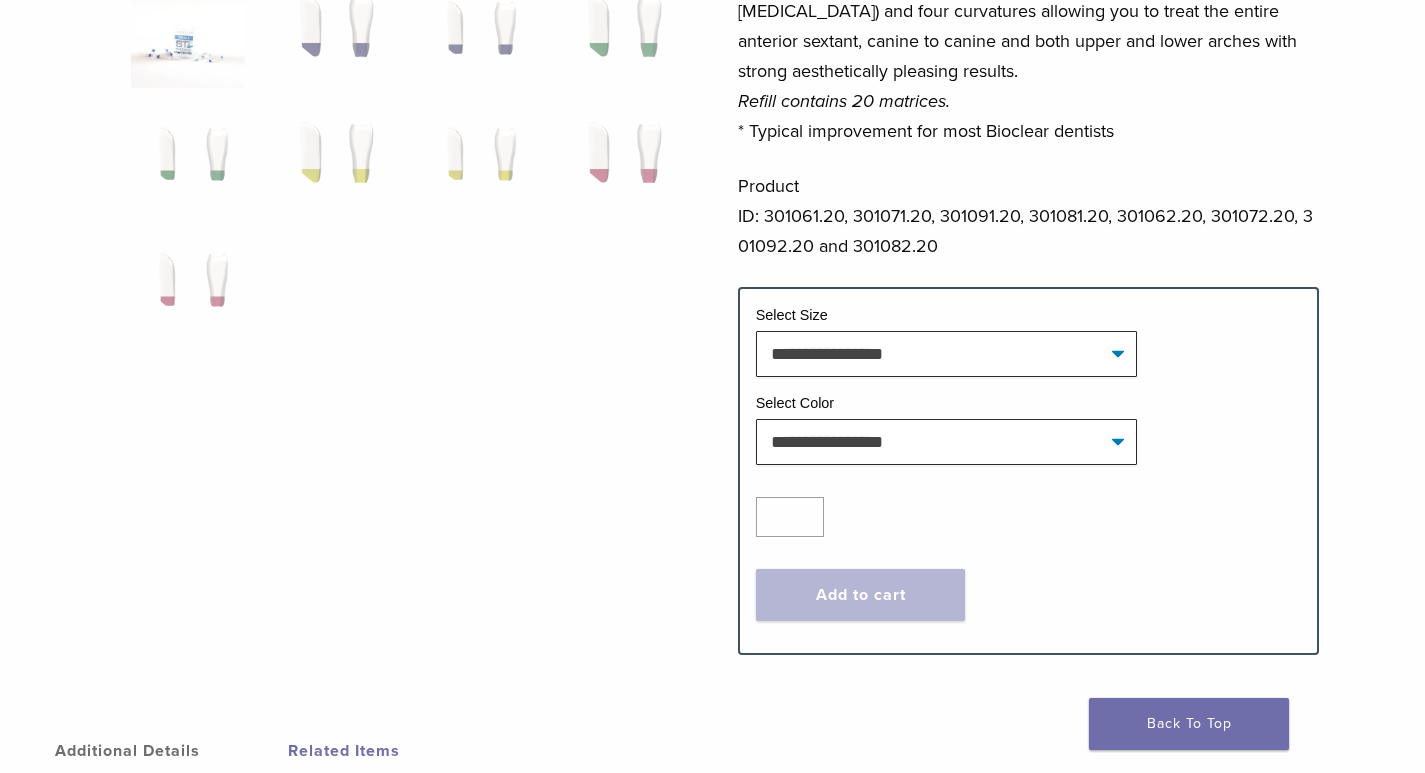 scroll, scrollTop: 600, scrollLeft: 0, axis: vertical 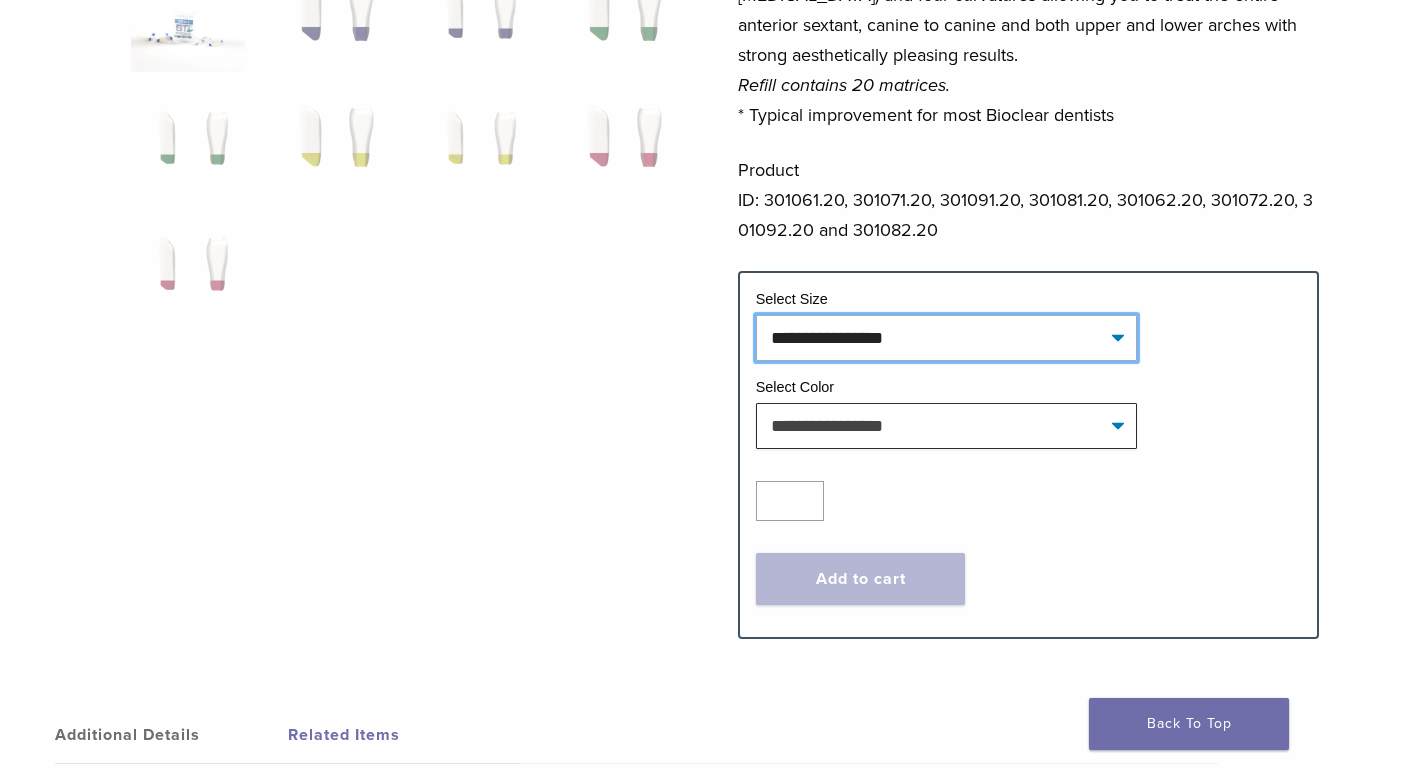 click on "**********" 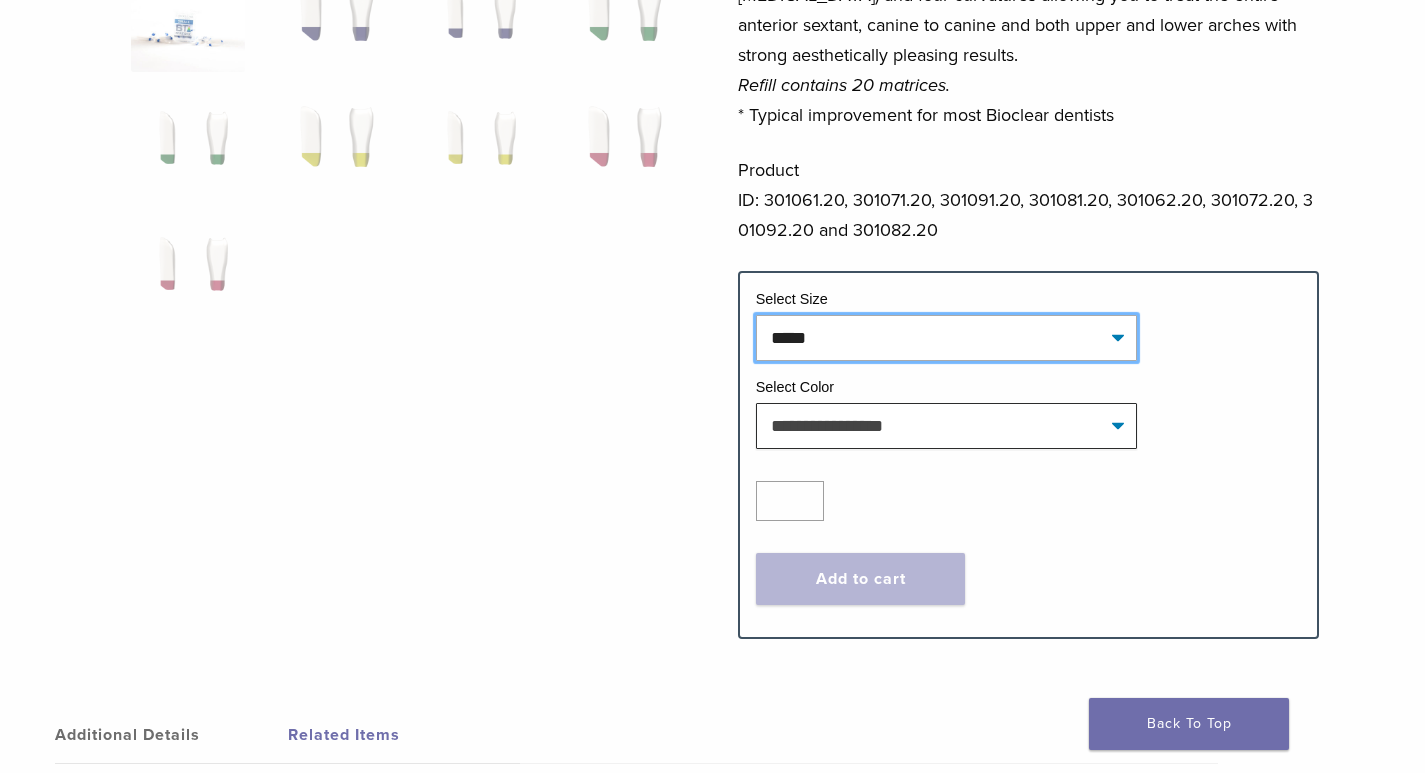 click on "**********" 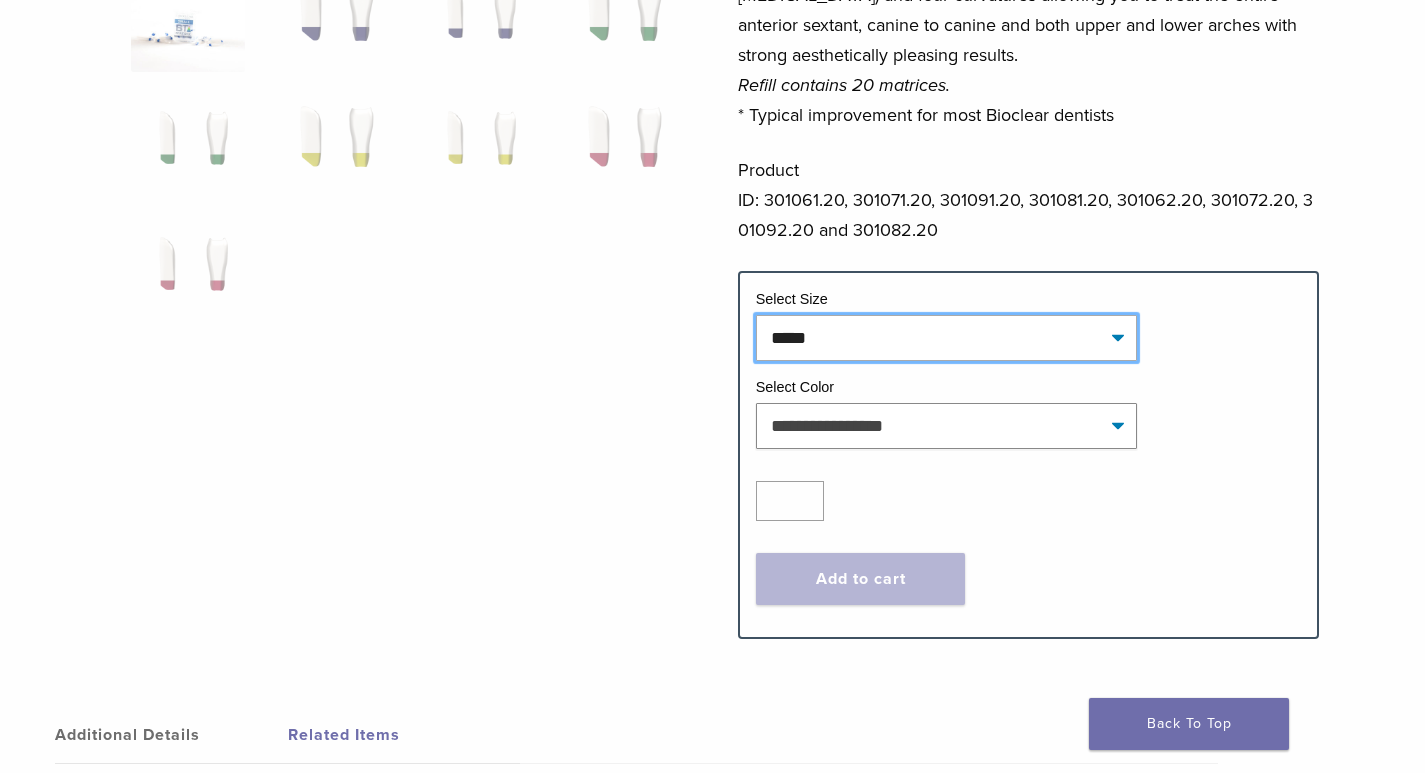 select on "*****" 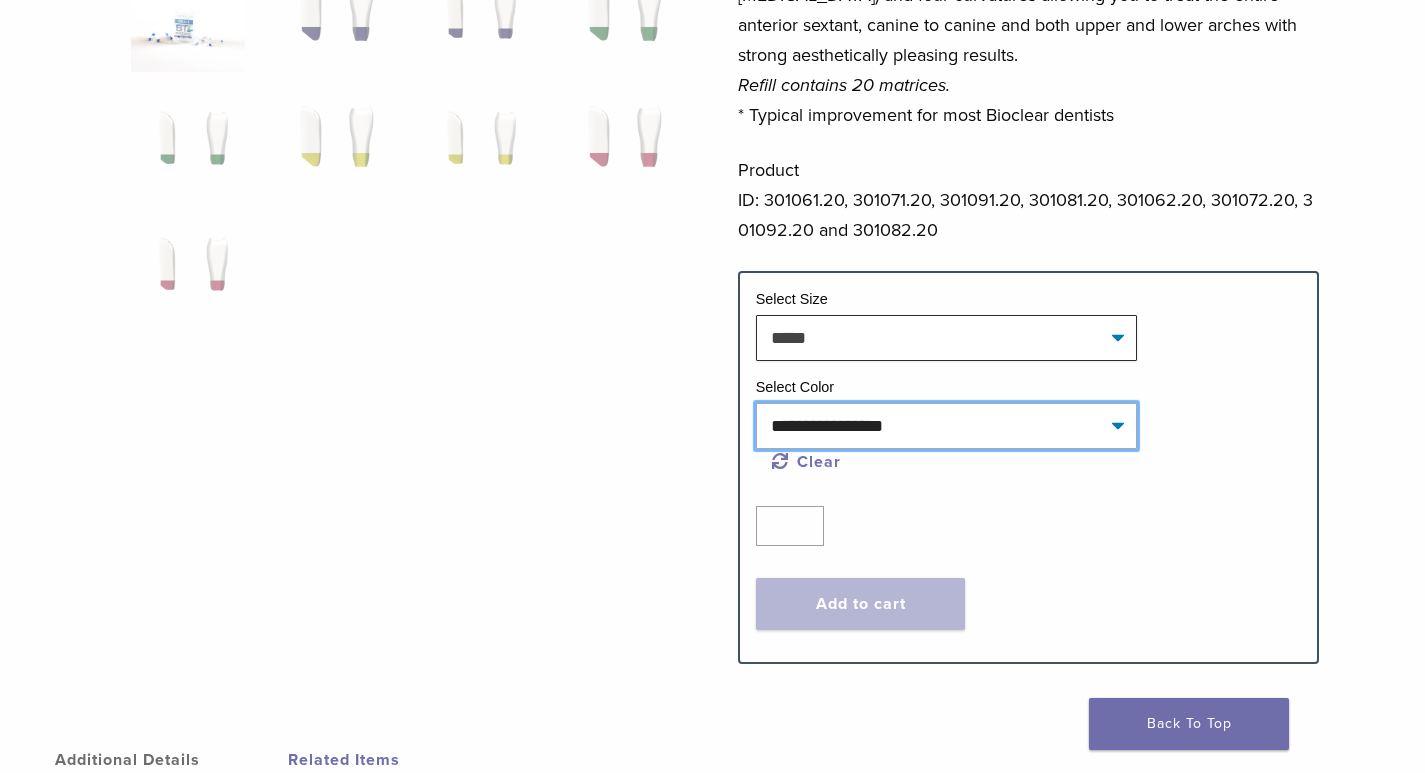 click on "**********" 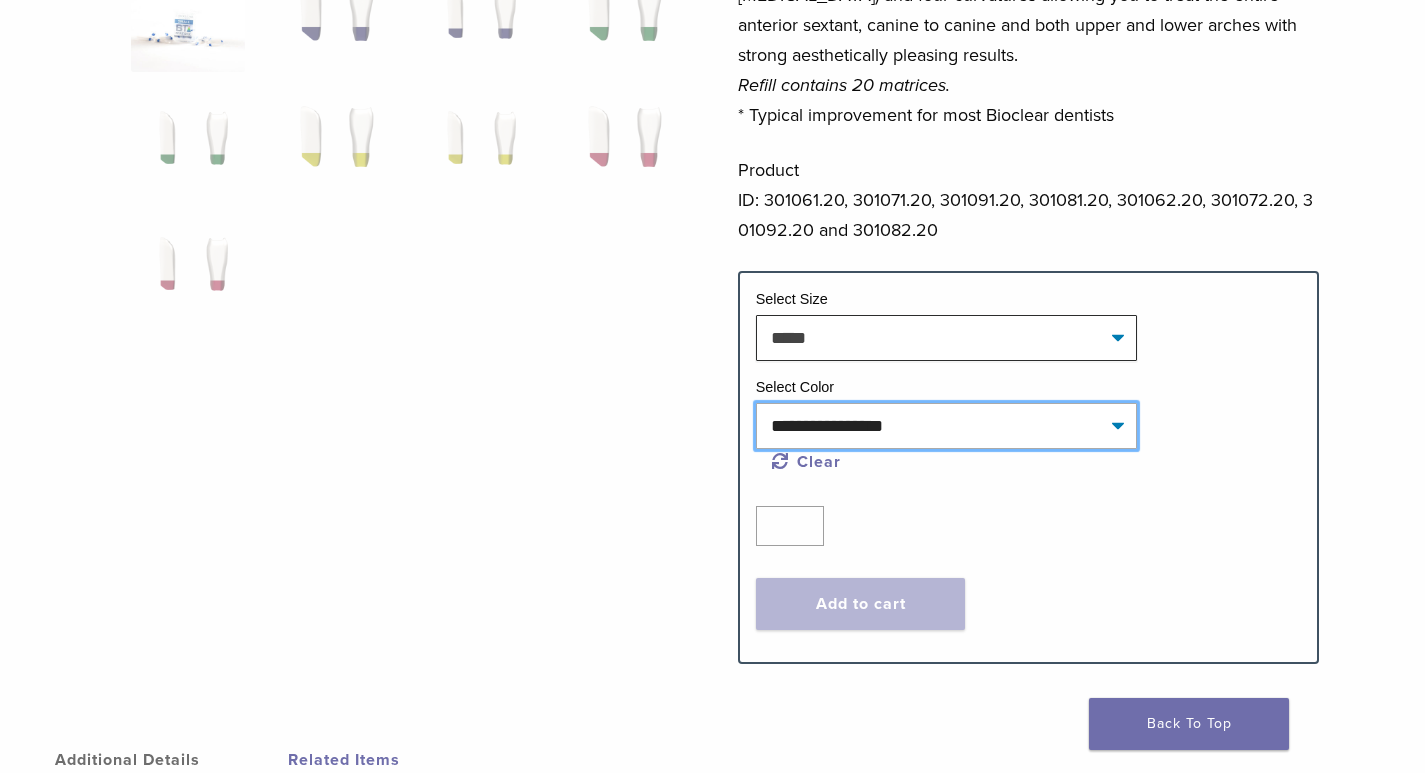 select on "******" 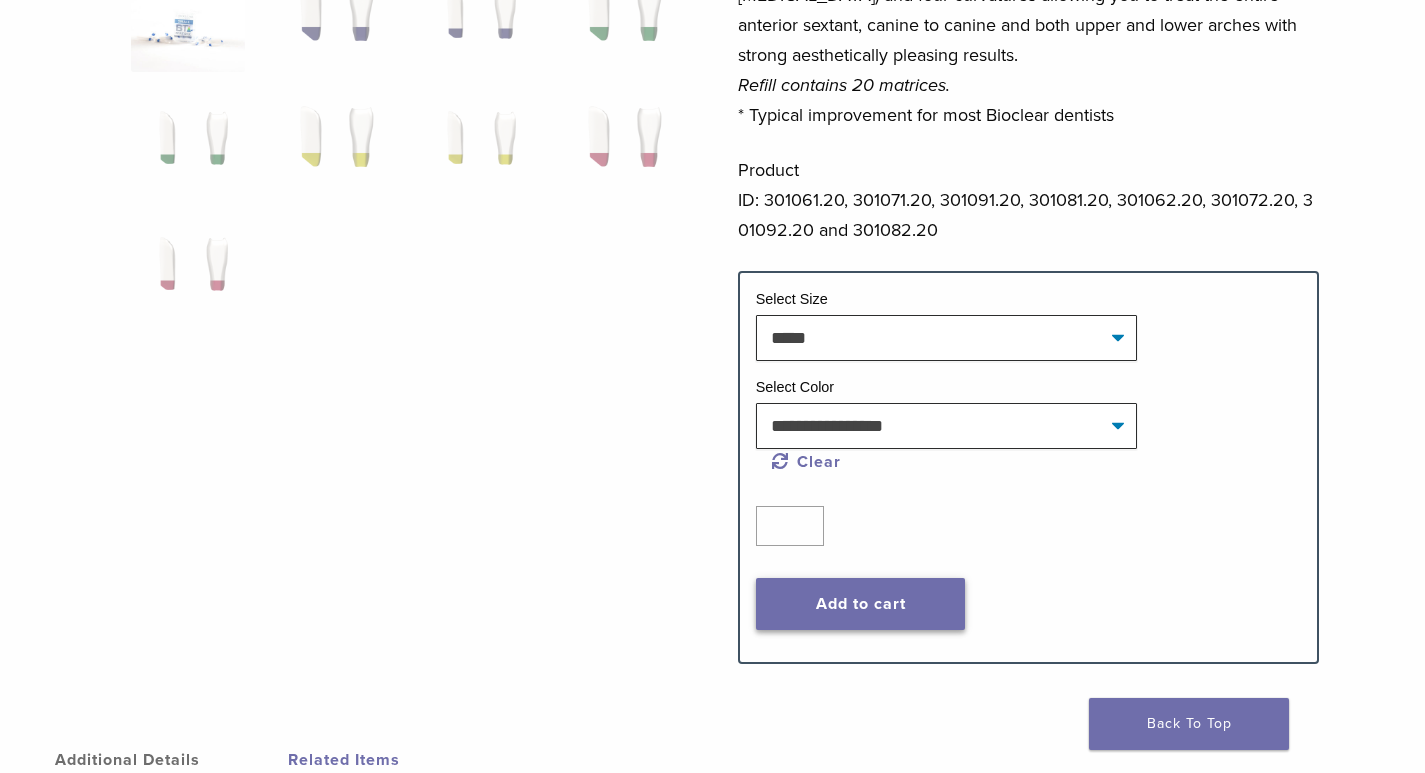 click on "Add to cart" 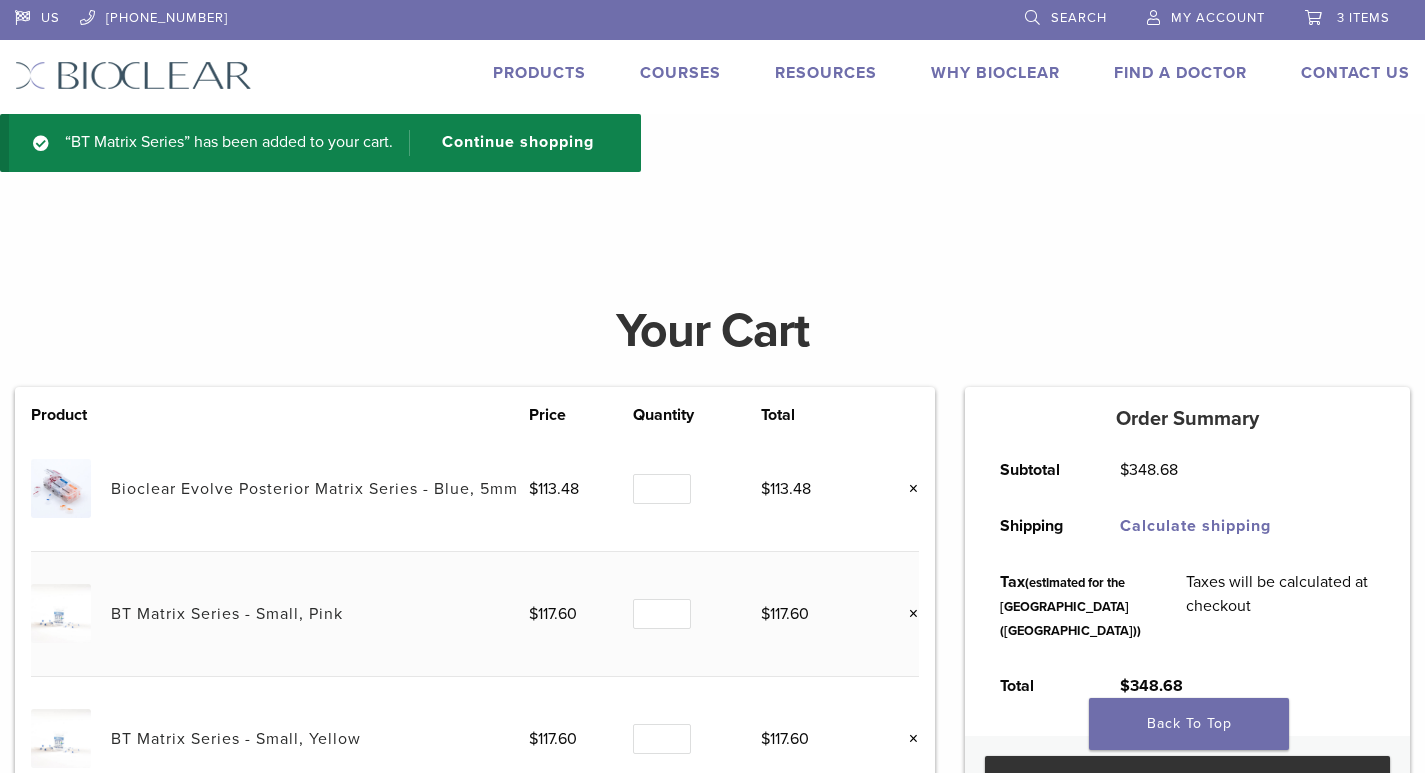 scroll, scrollTop: 0, scrollLeft: 0, axis: both 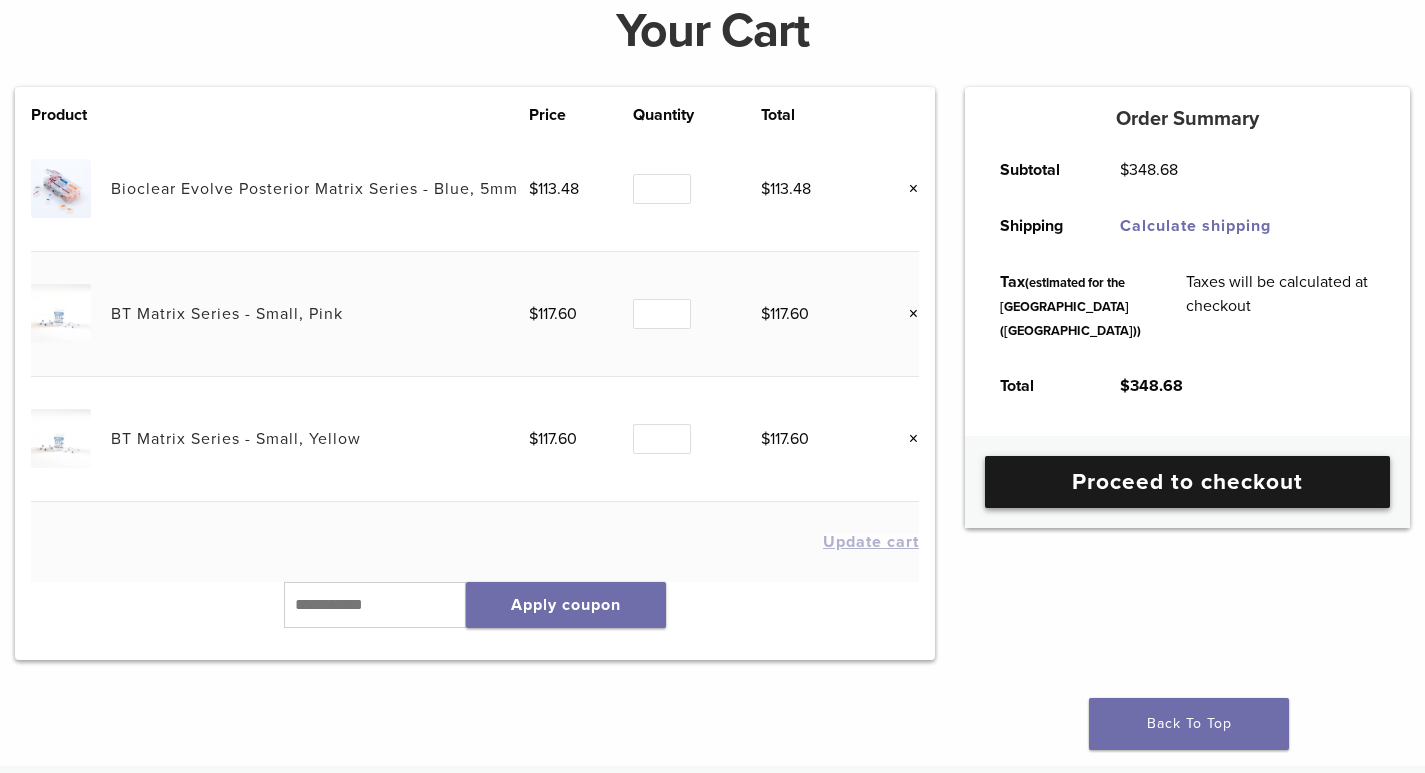 click on "Proceed to checkout" at bounding box center [1187, 482] 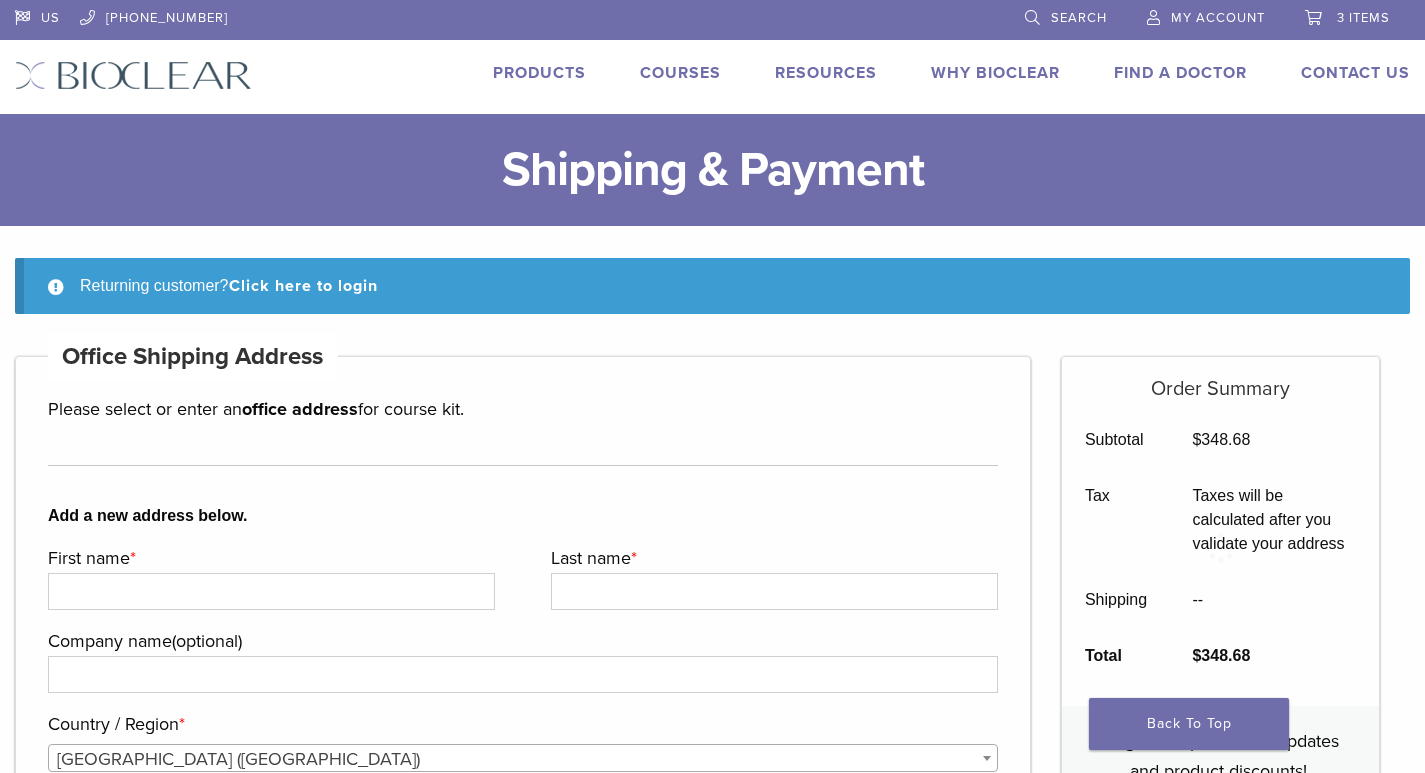 scroll, scrollTop: 0, scrollLeft: 0, axis: both 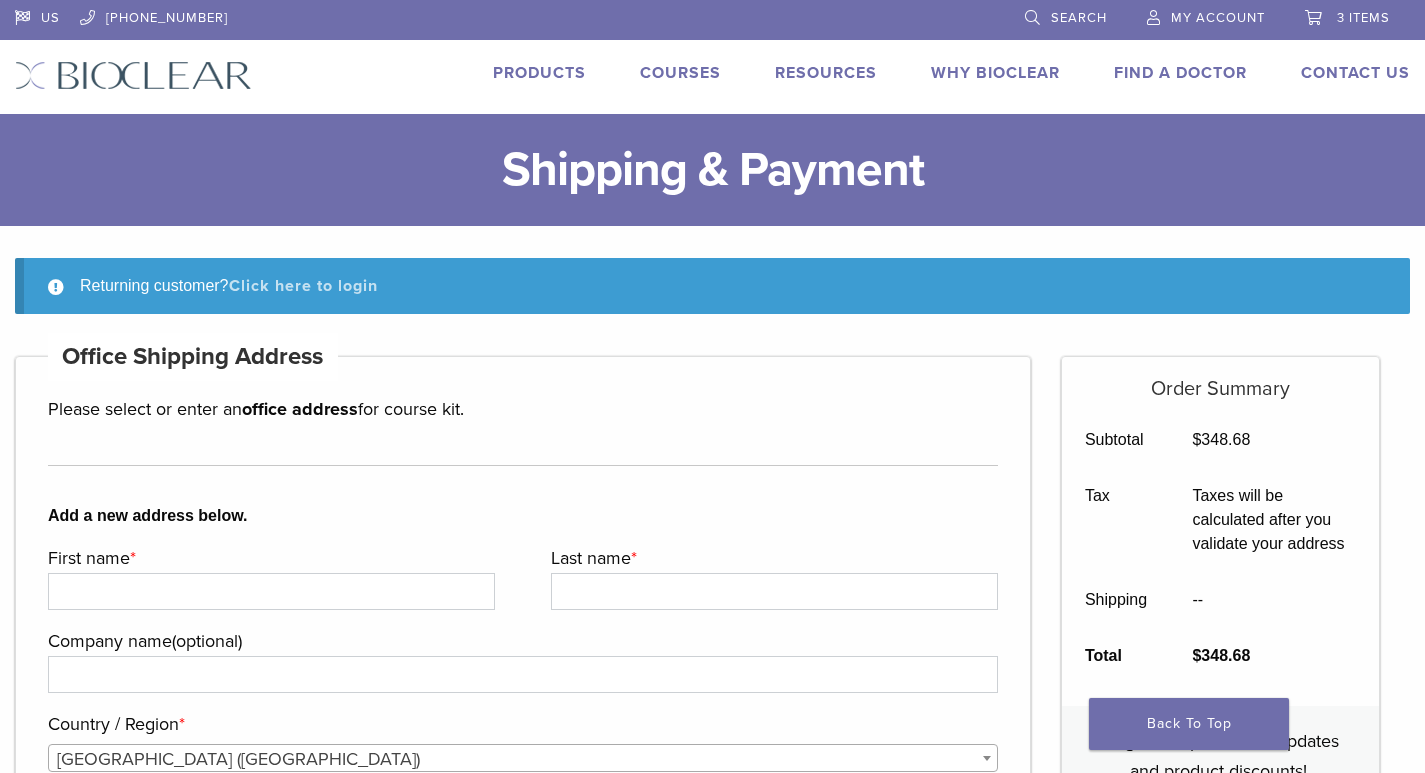 type on "**********" 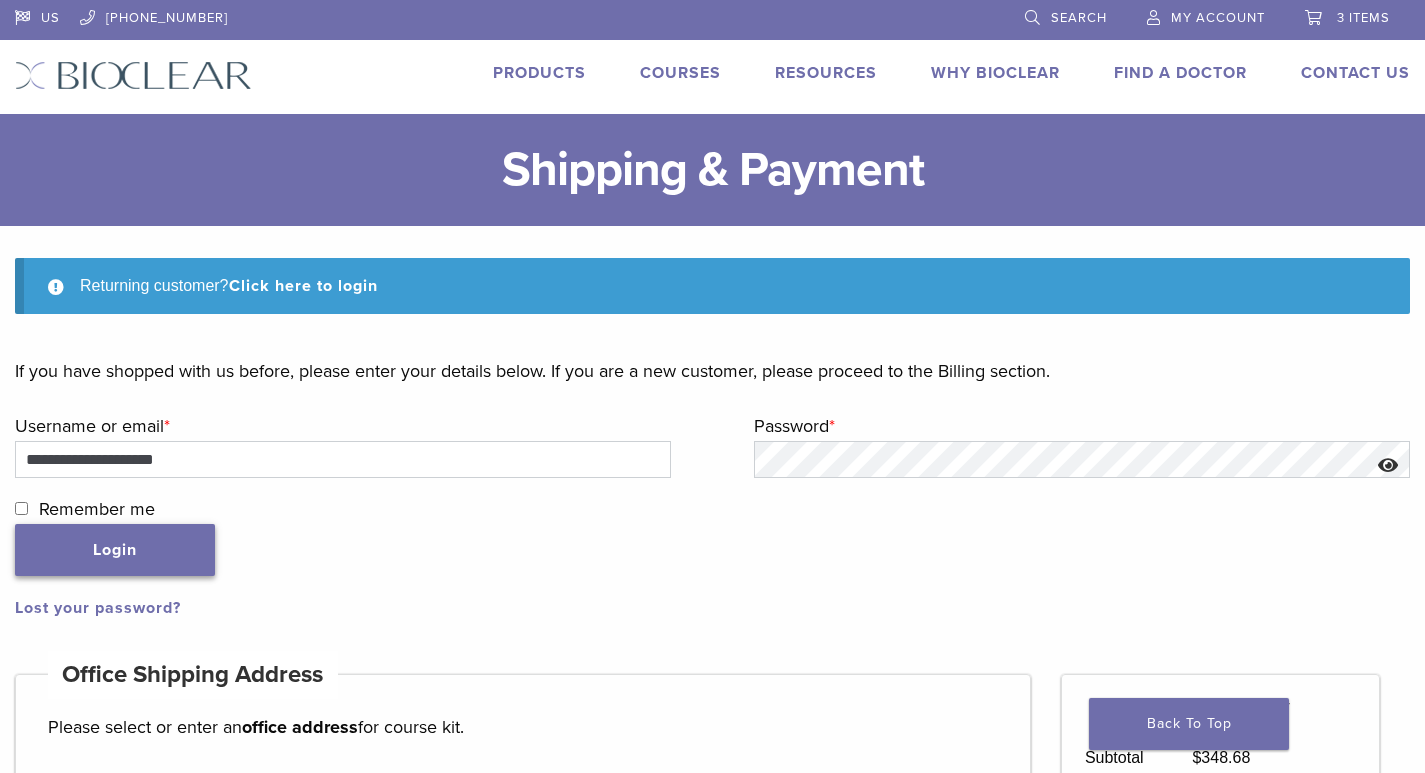 click on "Login" at bounding box center [115, 550] 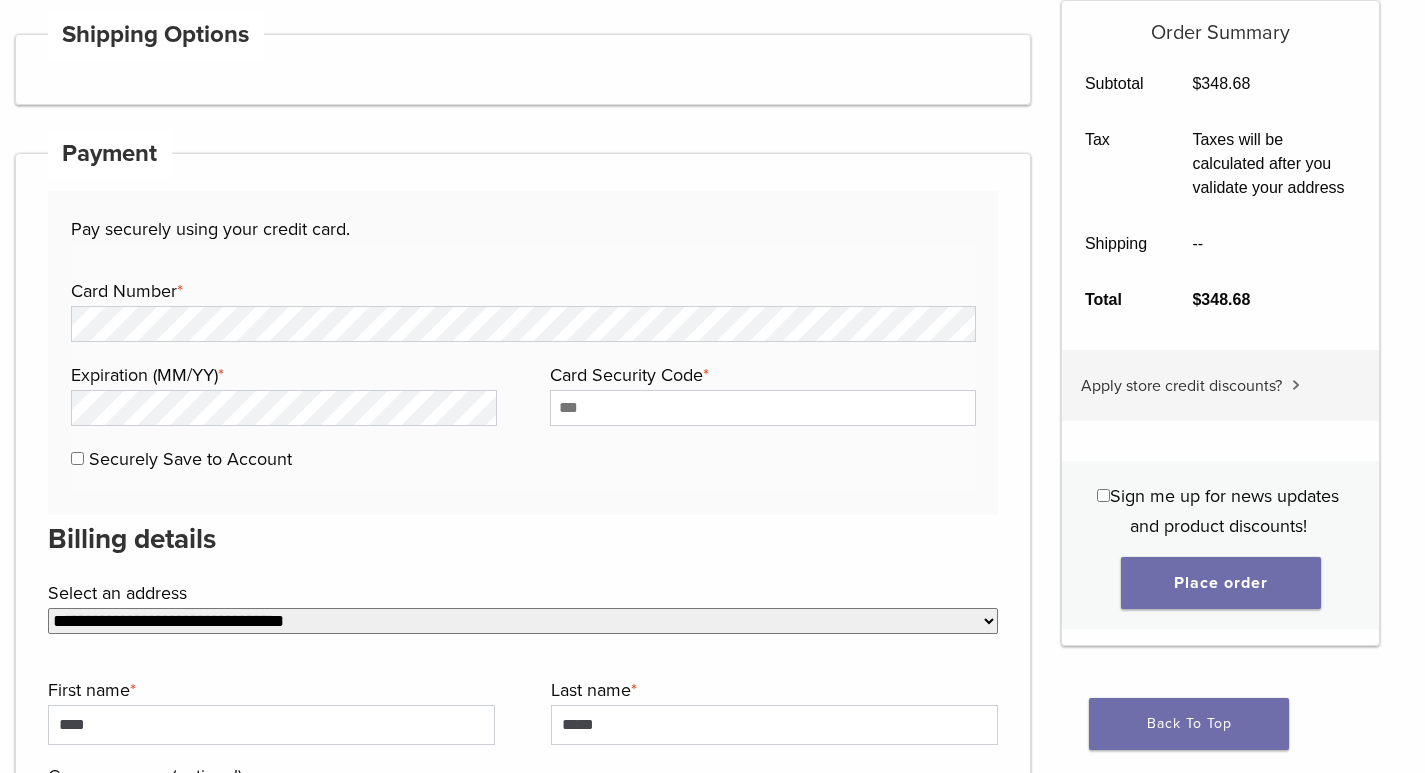 scroll, scrollTop: 700, scrollLeft: 0, axis: vertical 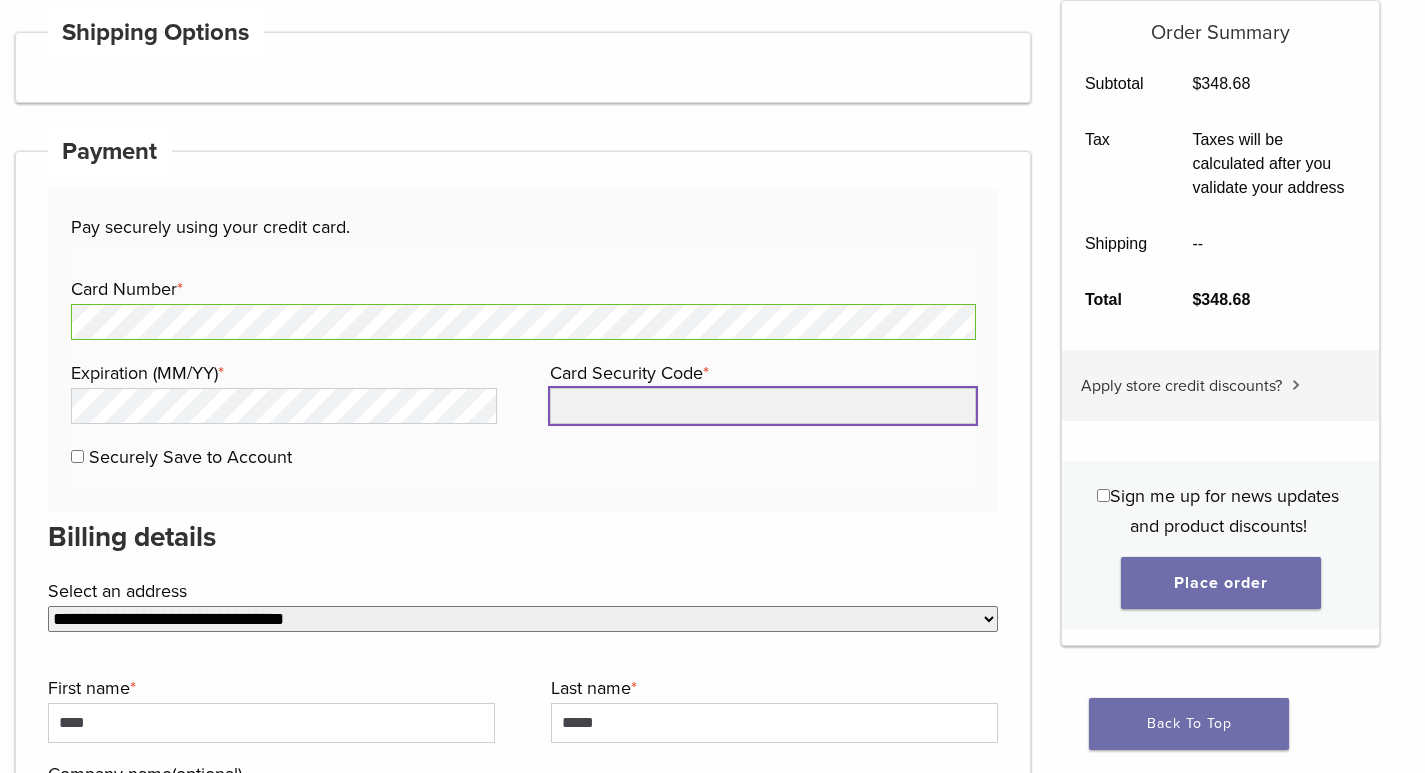 click on "Card Security Code  *" at bounding box center [763, 406] 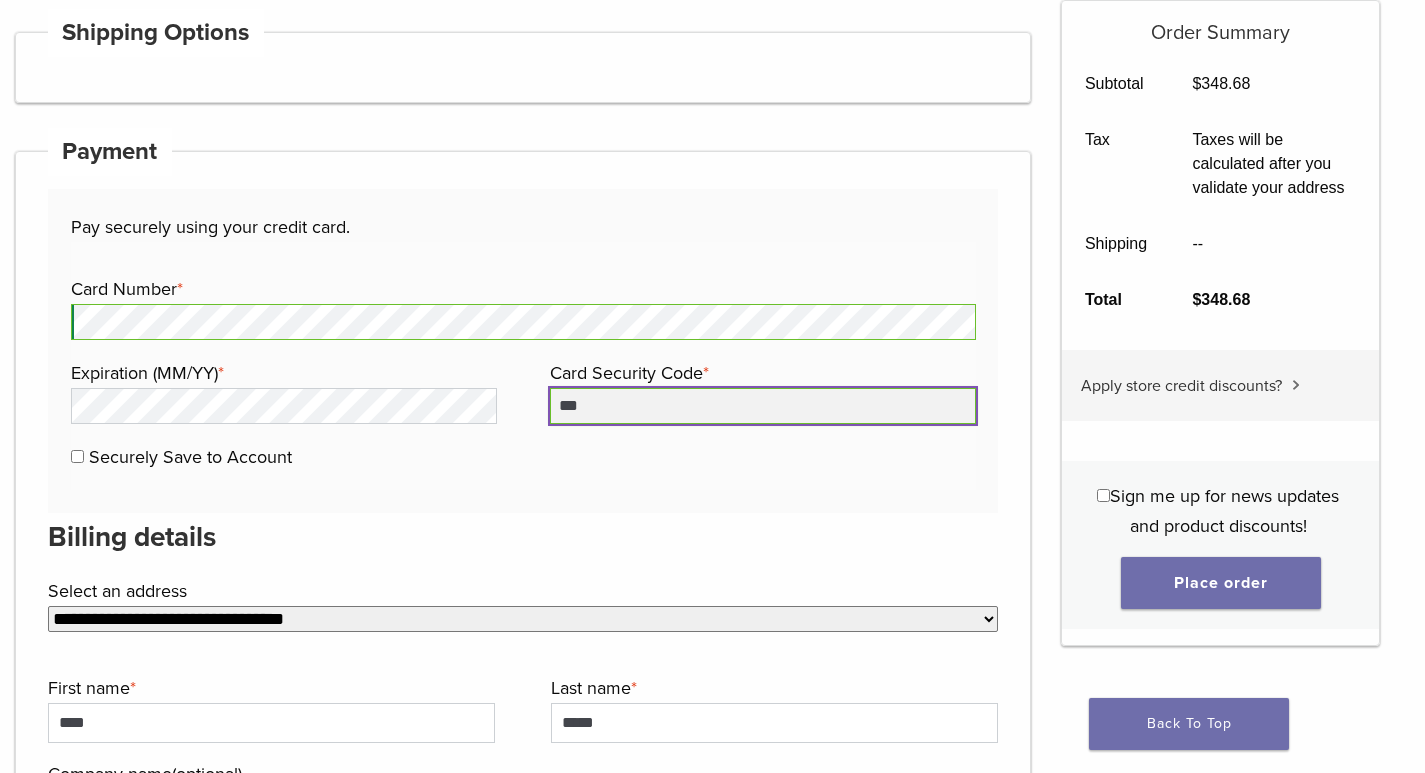 type on "***" 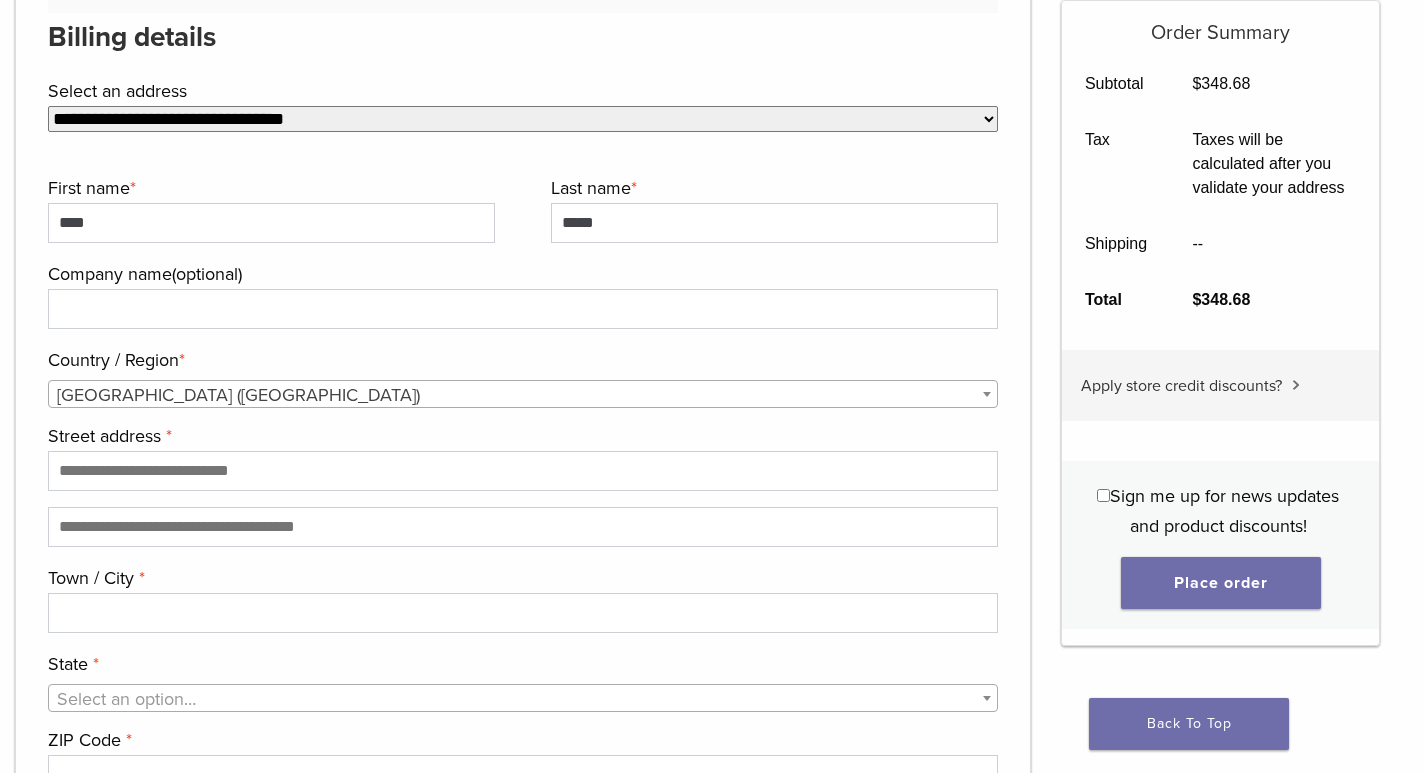 scroll, scrollTop: 1300, scrollLeft: 0, axis: vertical 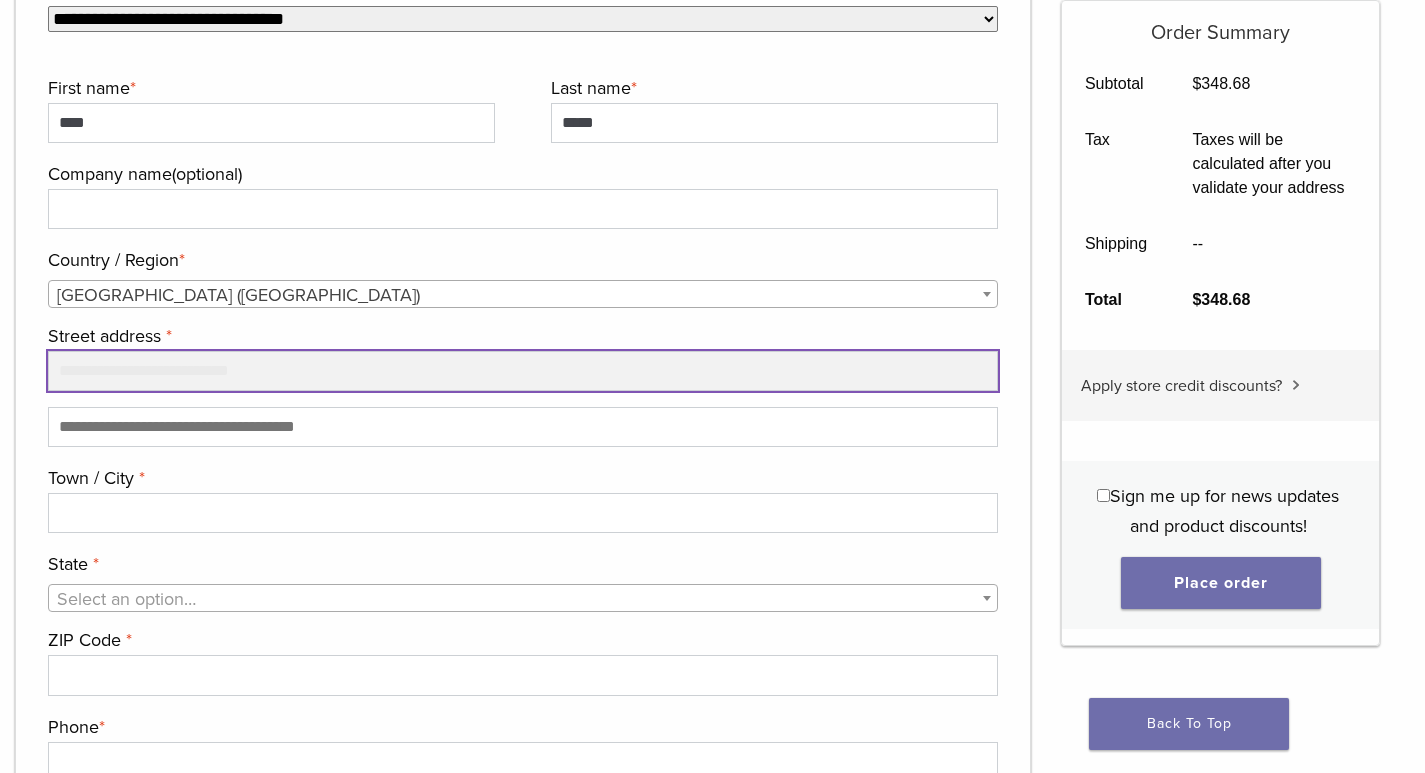 click on "Street address   *" at bounding box center (523, 371) 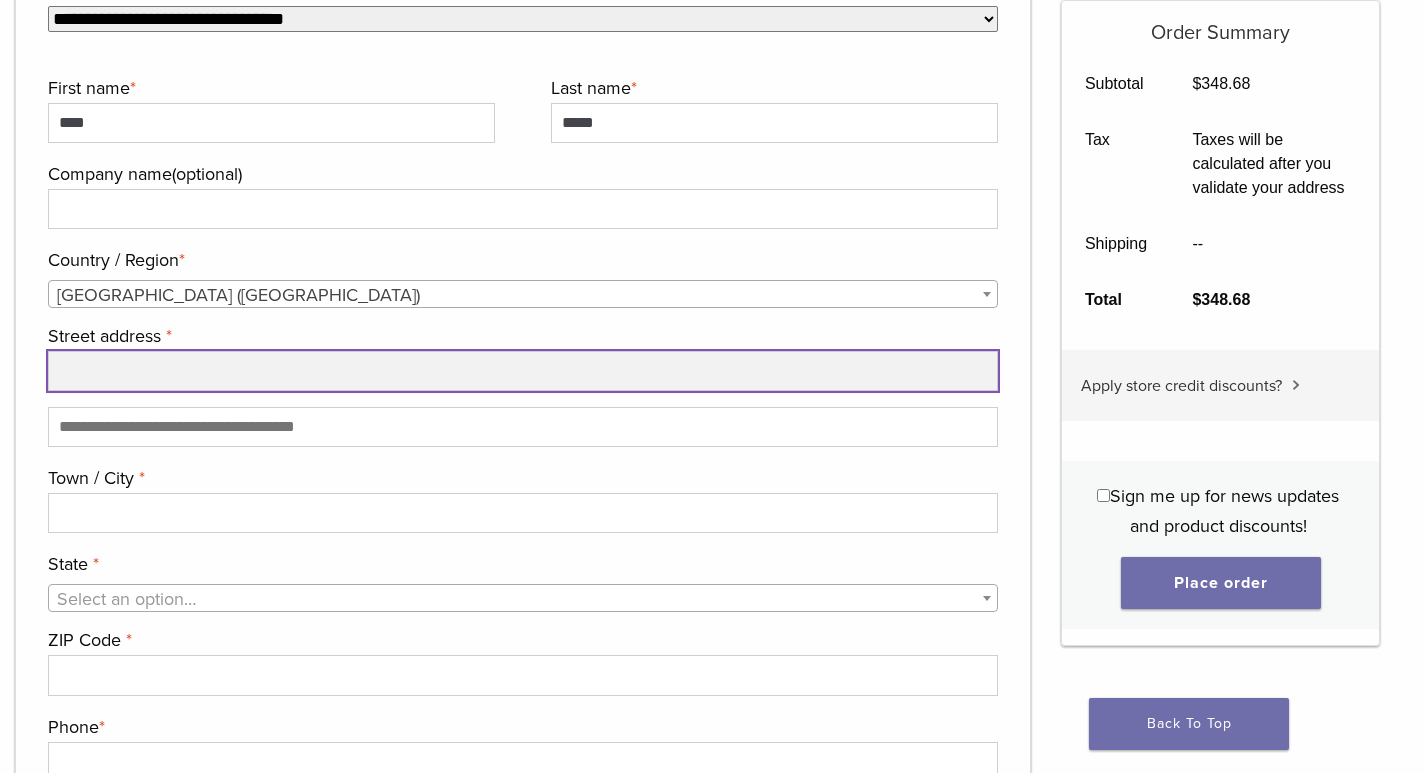 type on "**********" 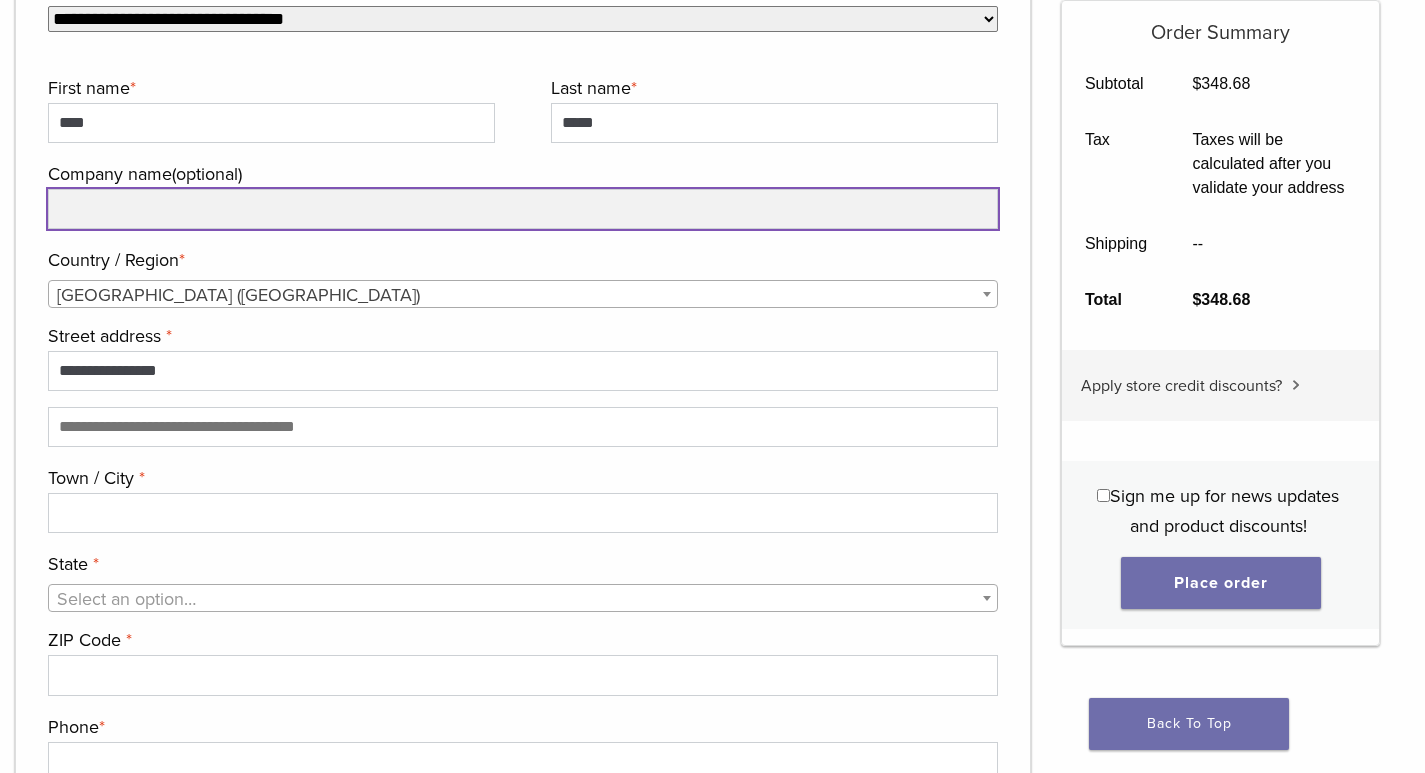 type on "**********" 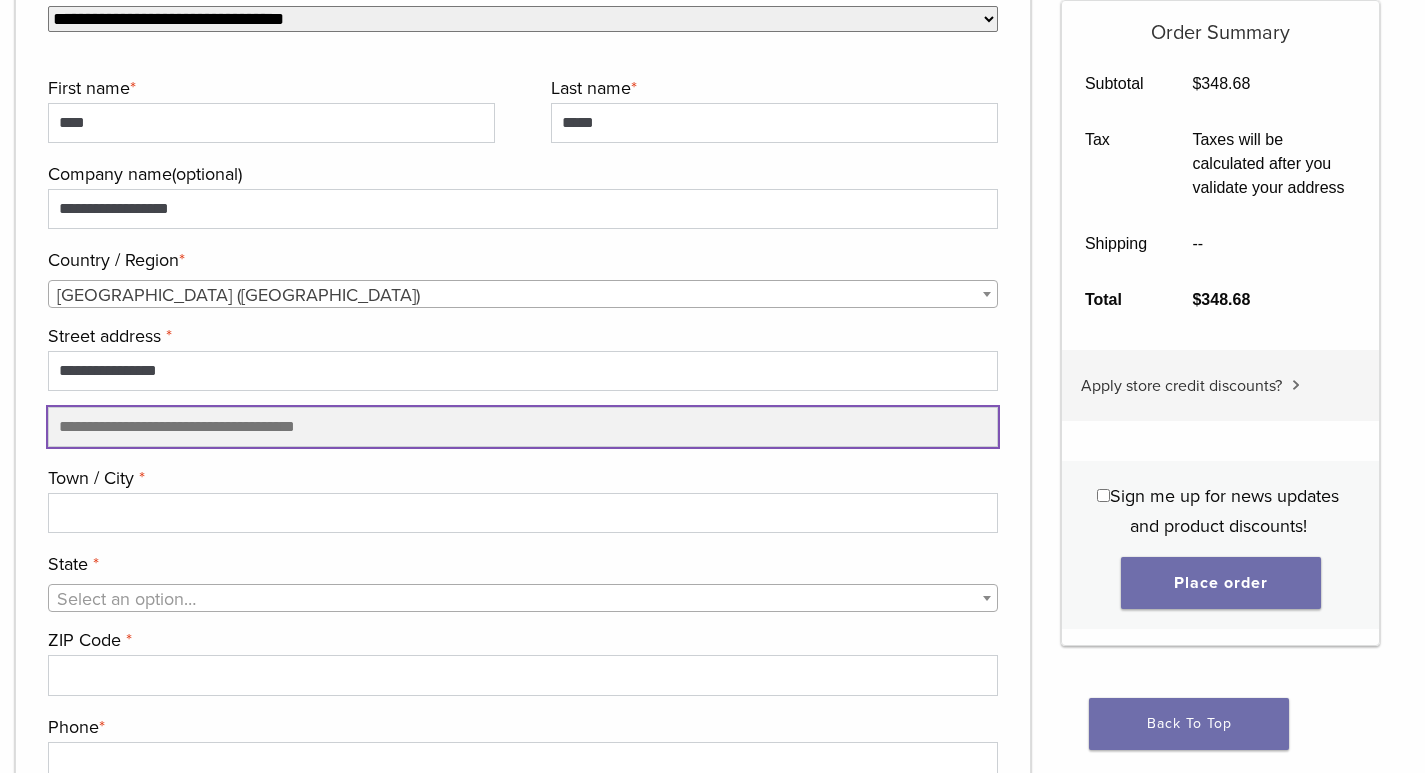 type on "****" 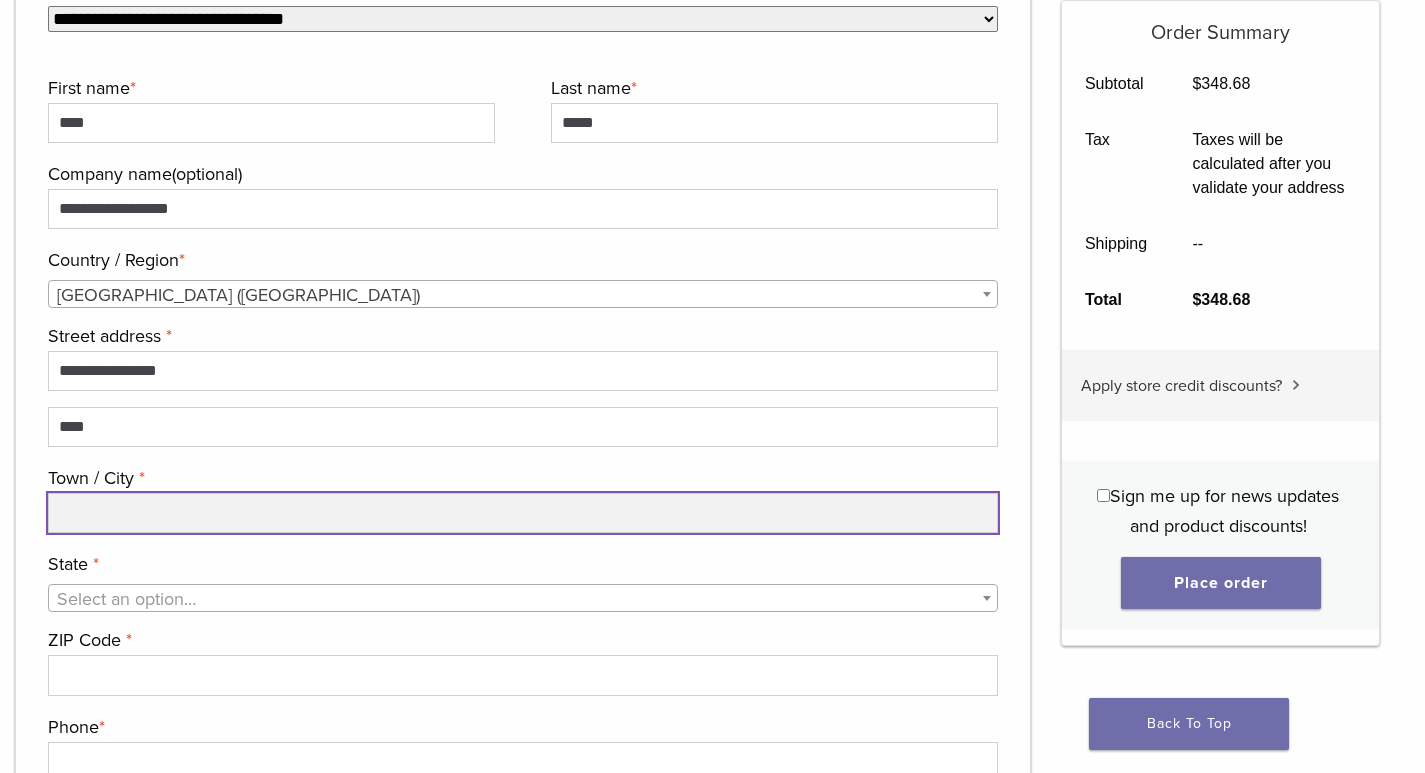 type on "*****" 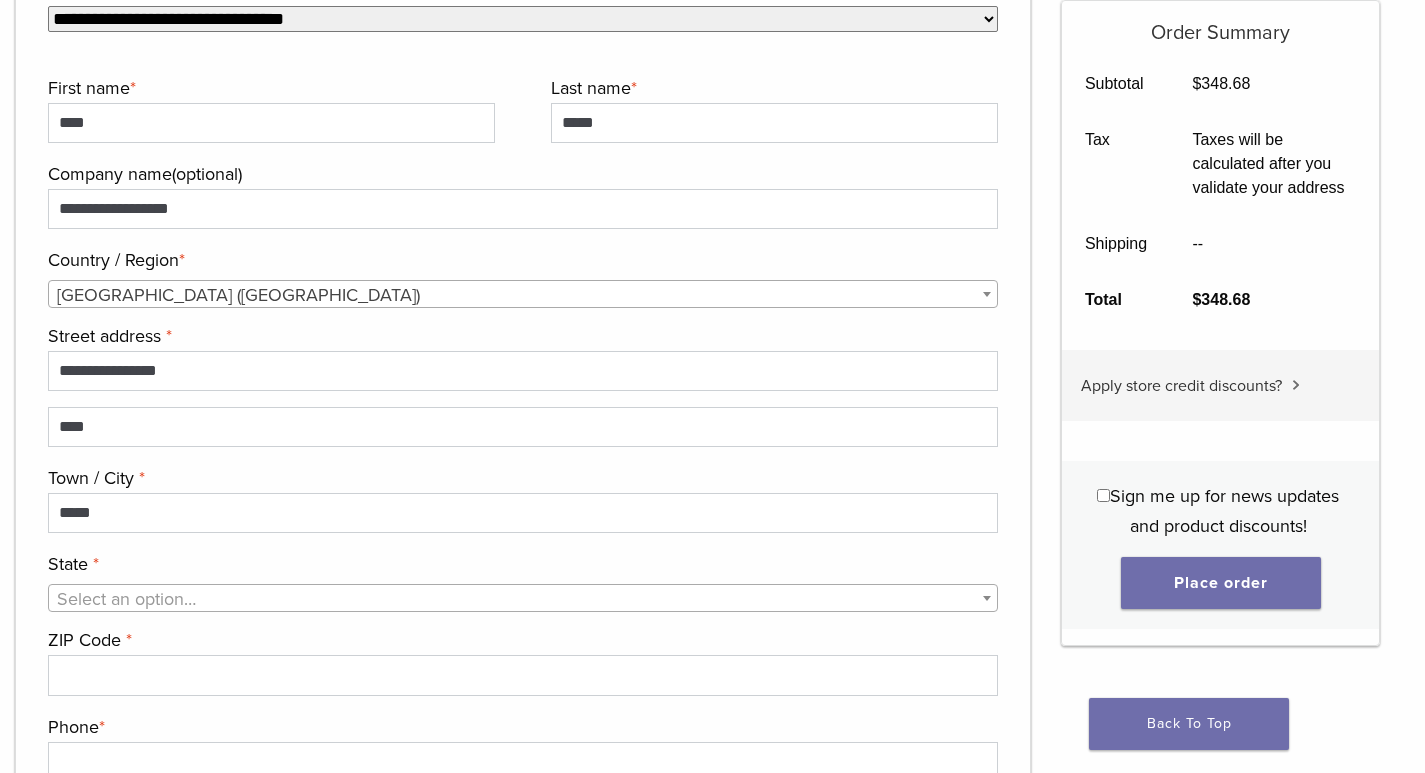 select on "**" 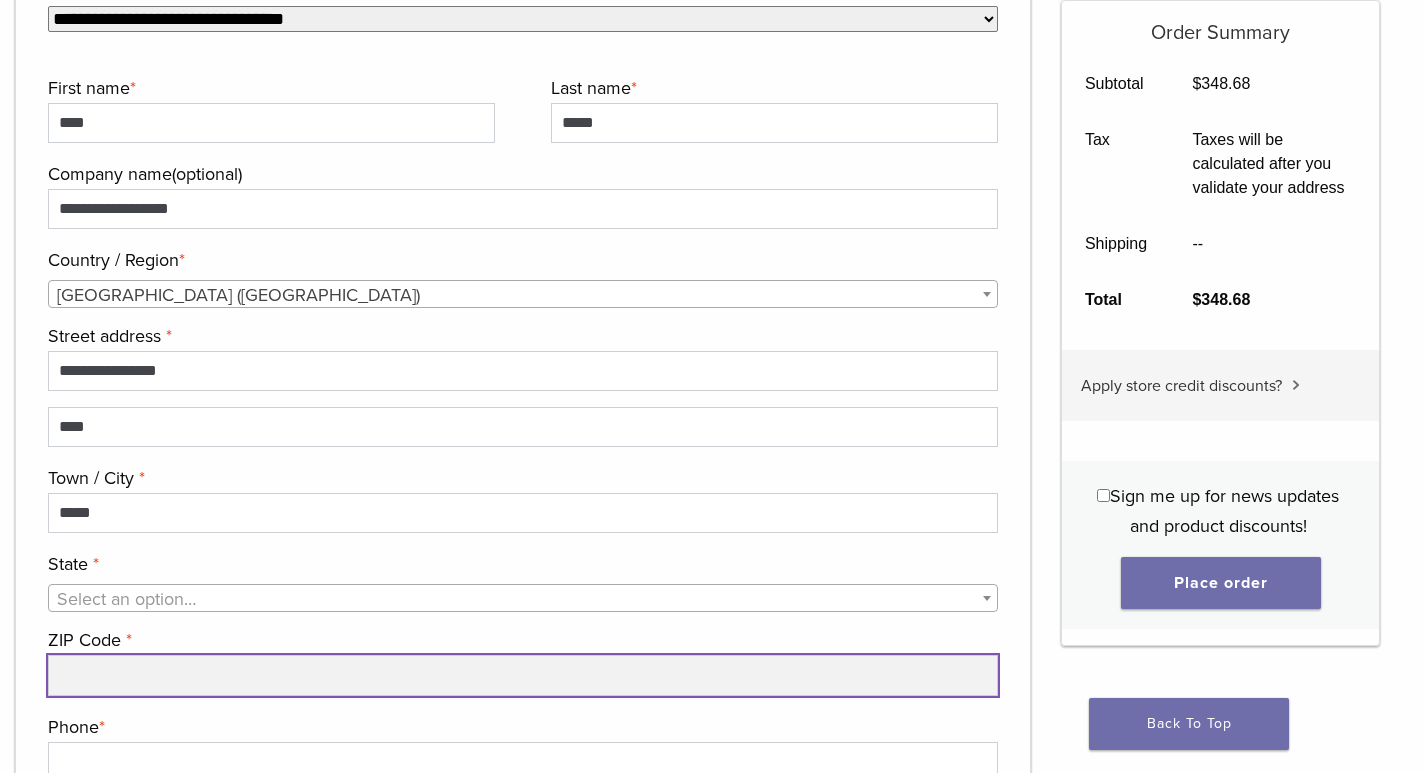 type on "*****" 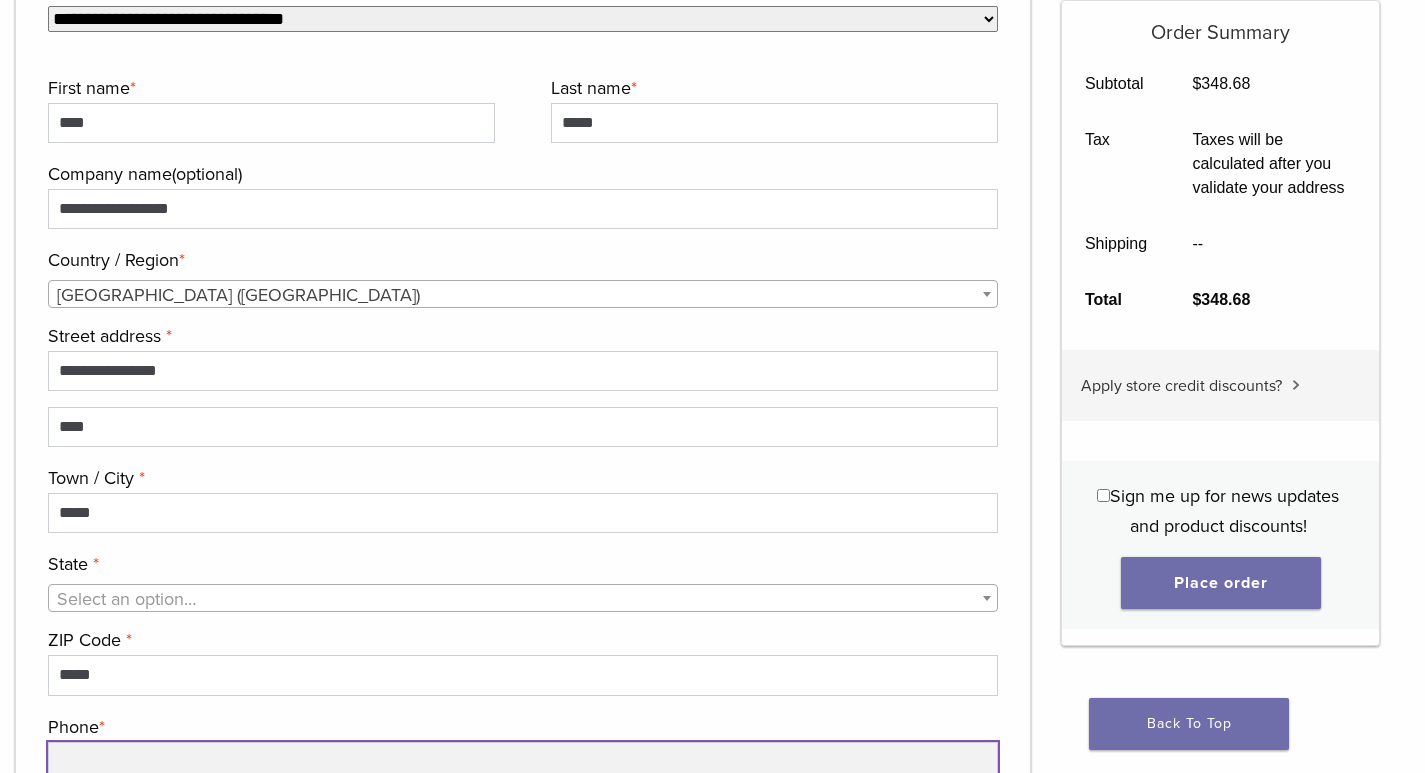 type on "**********" 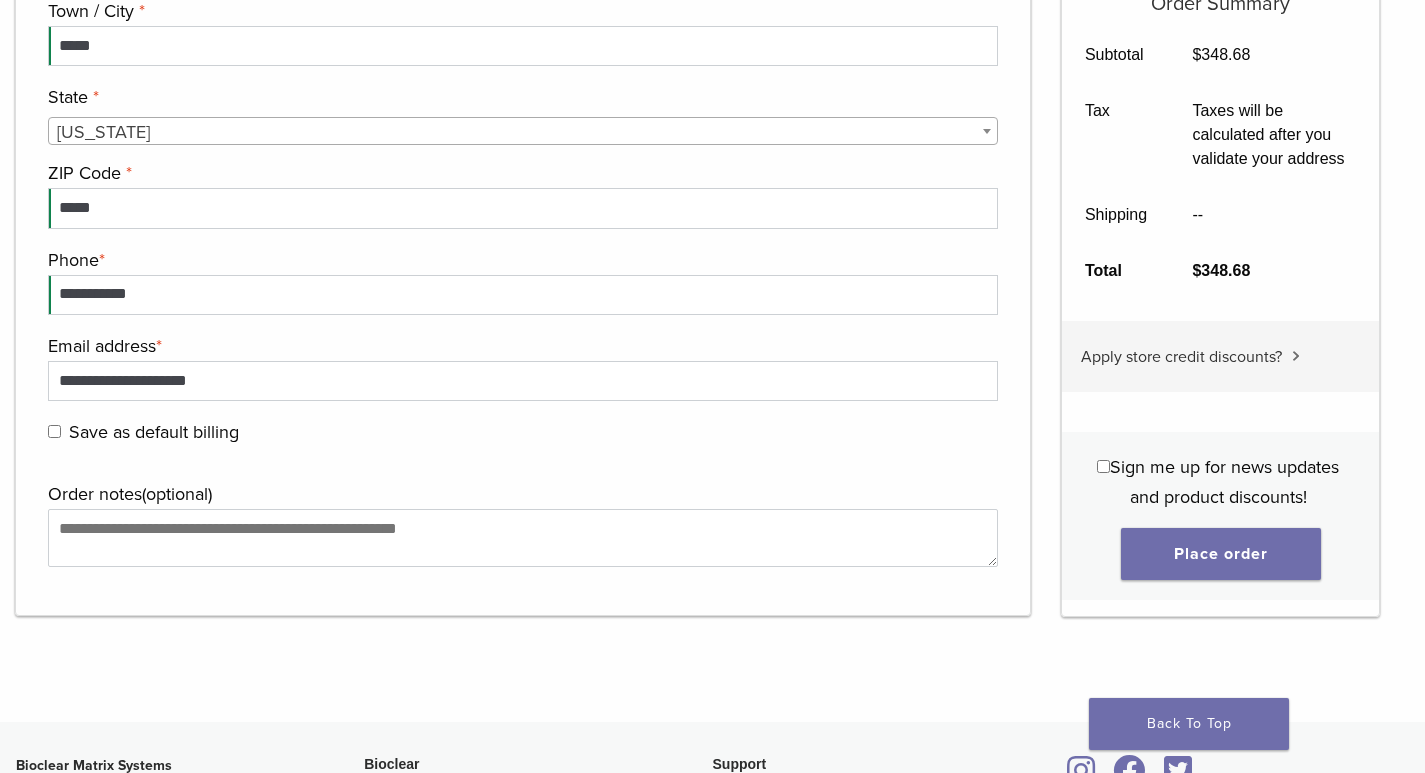 scroll, scrollTop: 1800, scrollLeft: 0, axis: vertical 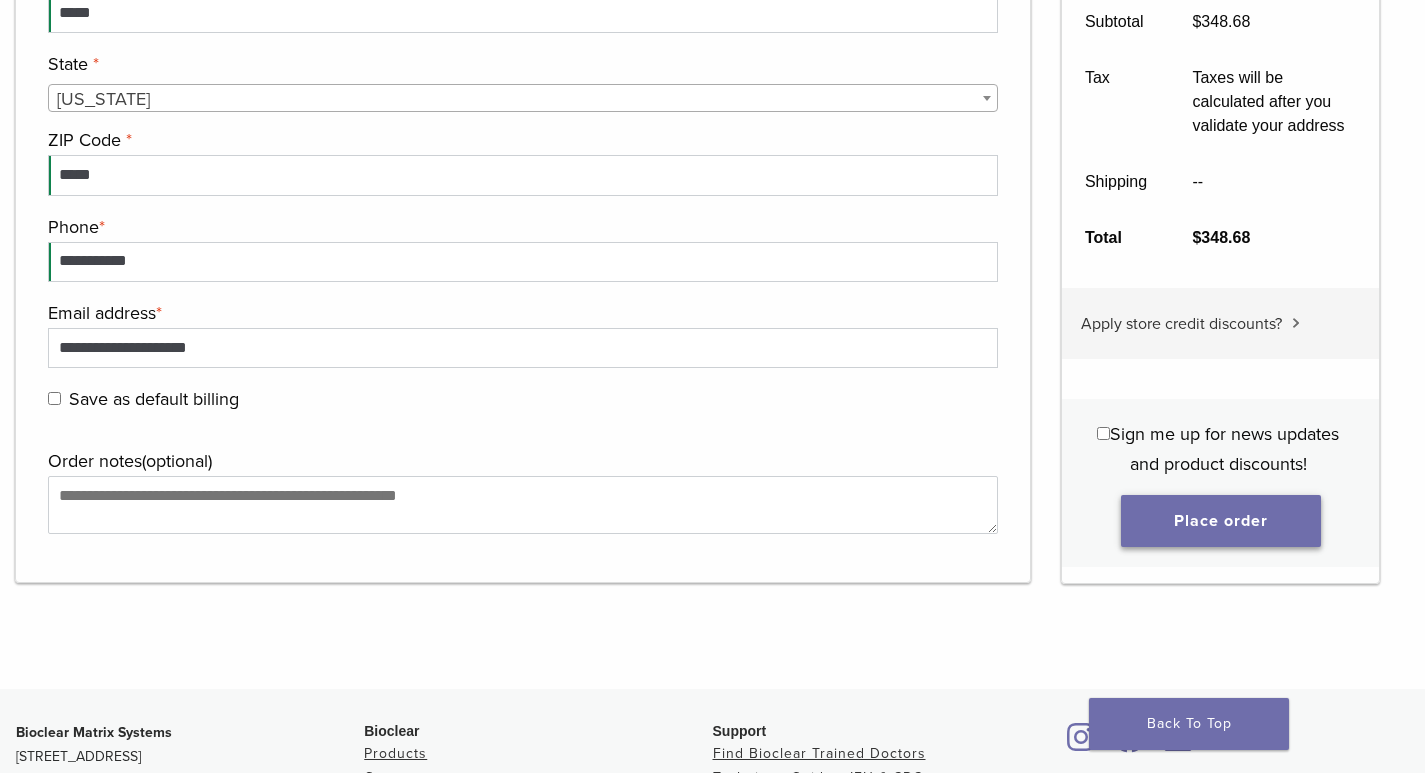 click on "Place order" at bounding box center [1221, 520] 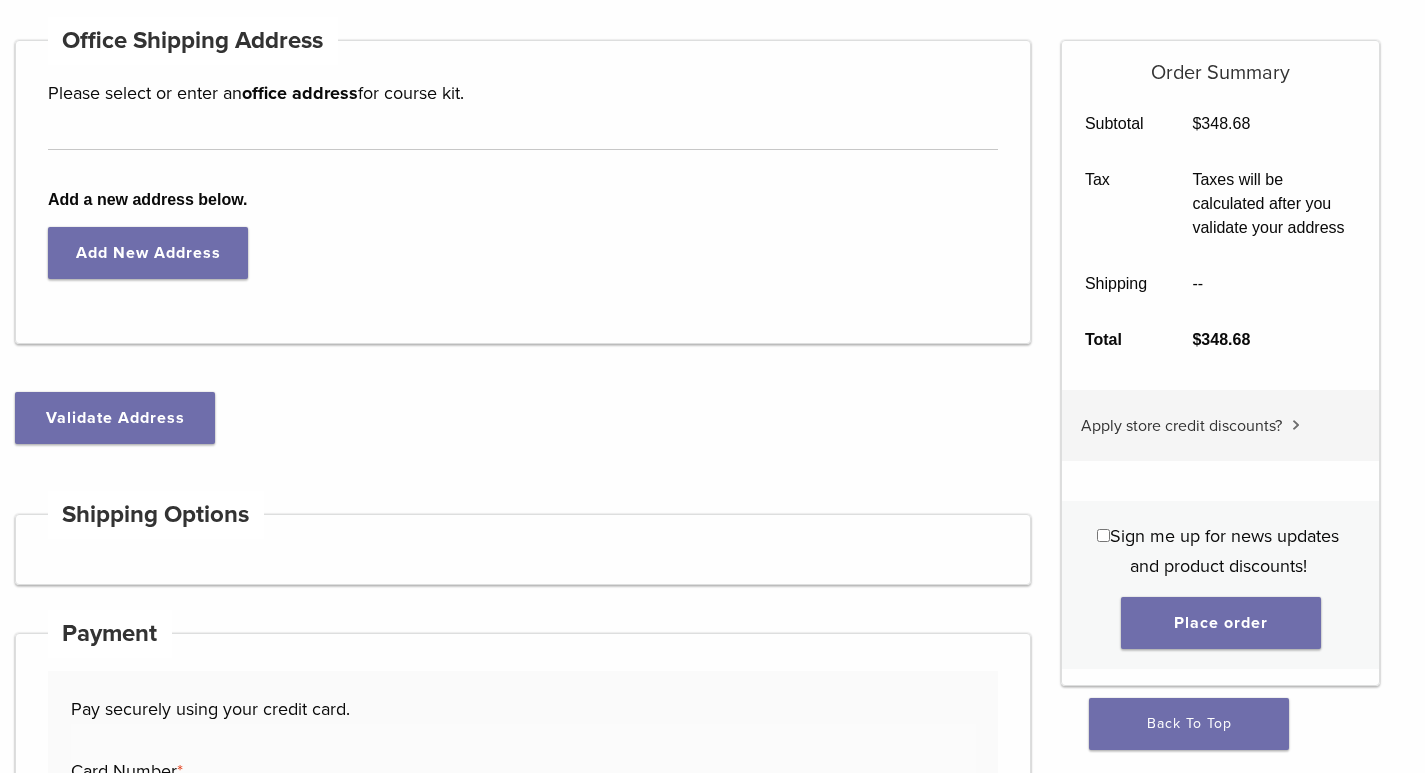 scroll, scrollTop: 458, scrollLeft: 0, axis: vertical 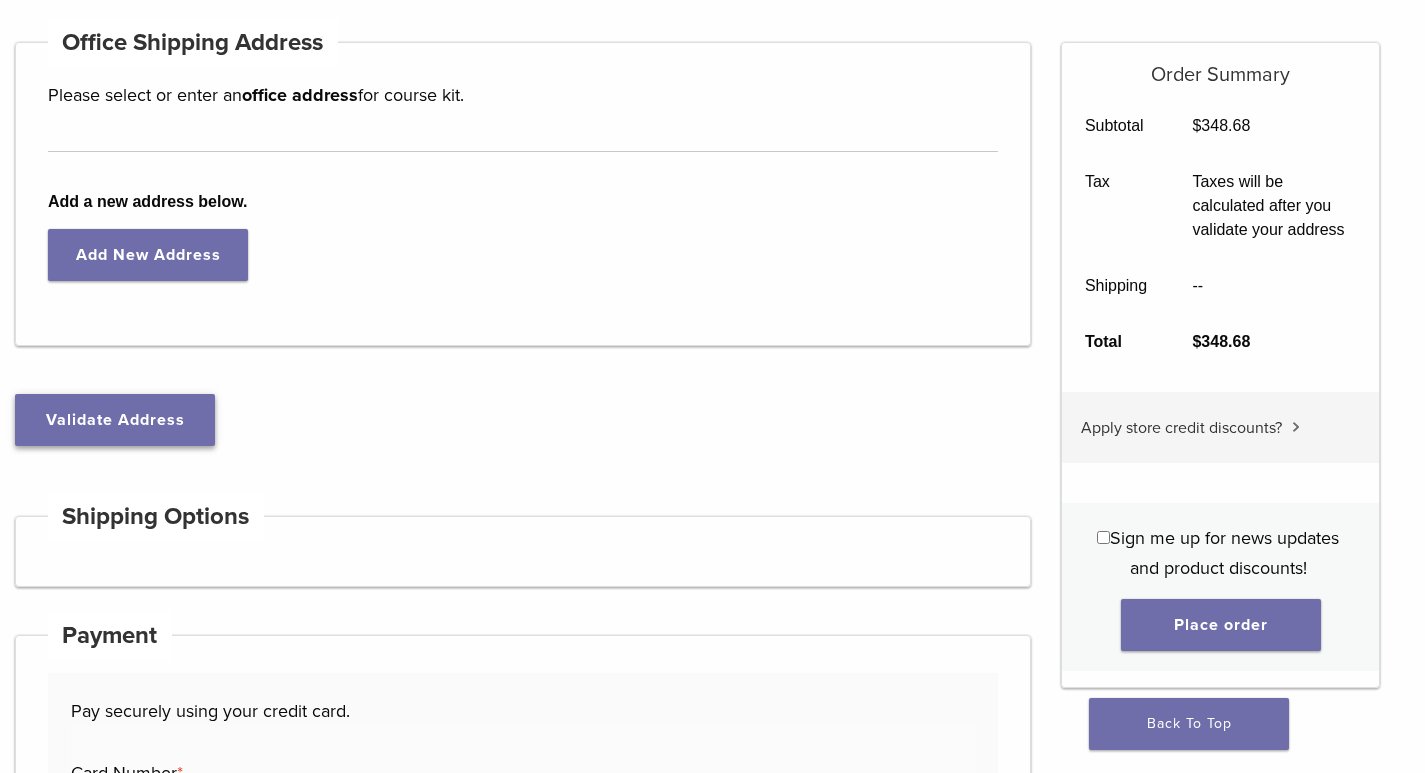 click on "Validate Address" at bounding box center [115, 420] 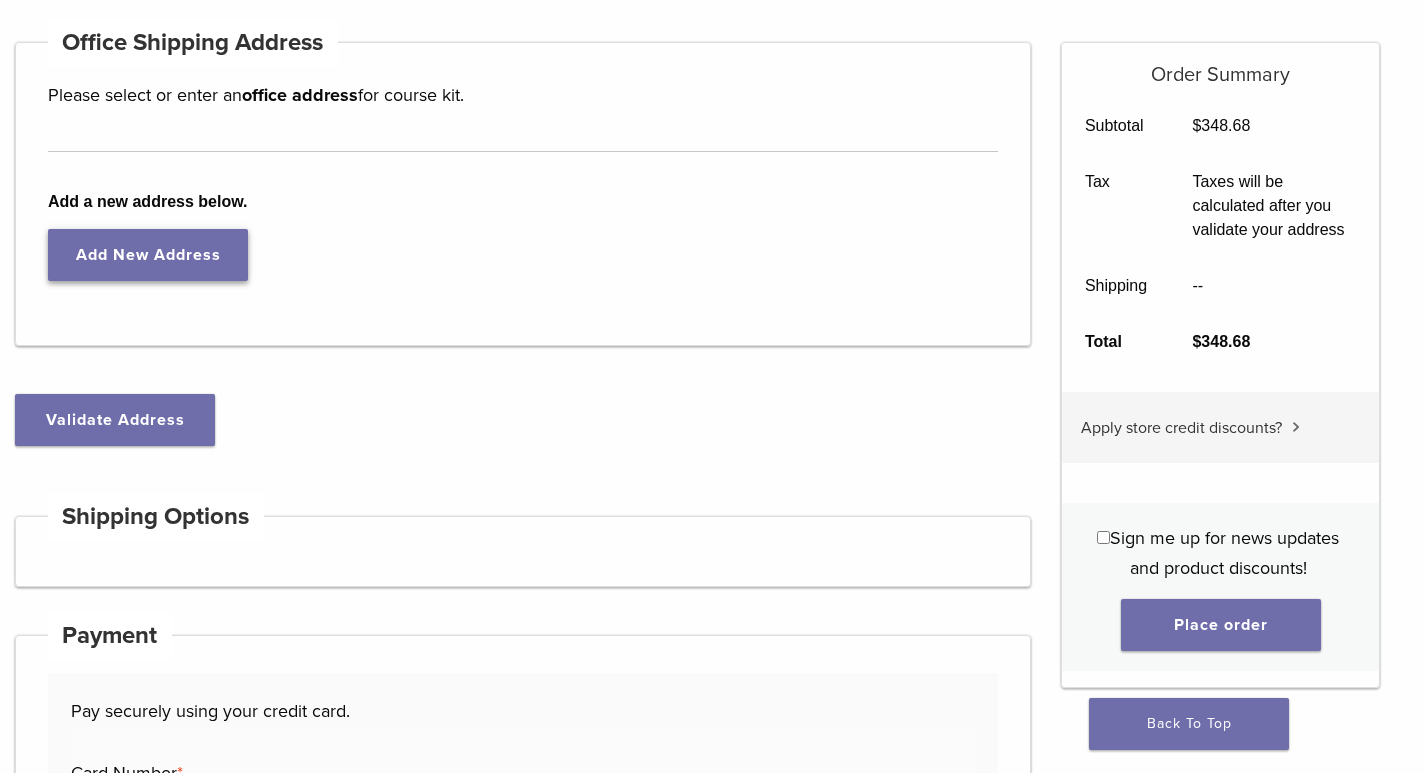 click on "Add New Address" at bounding box center [148, 255] 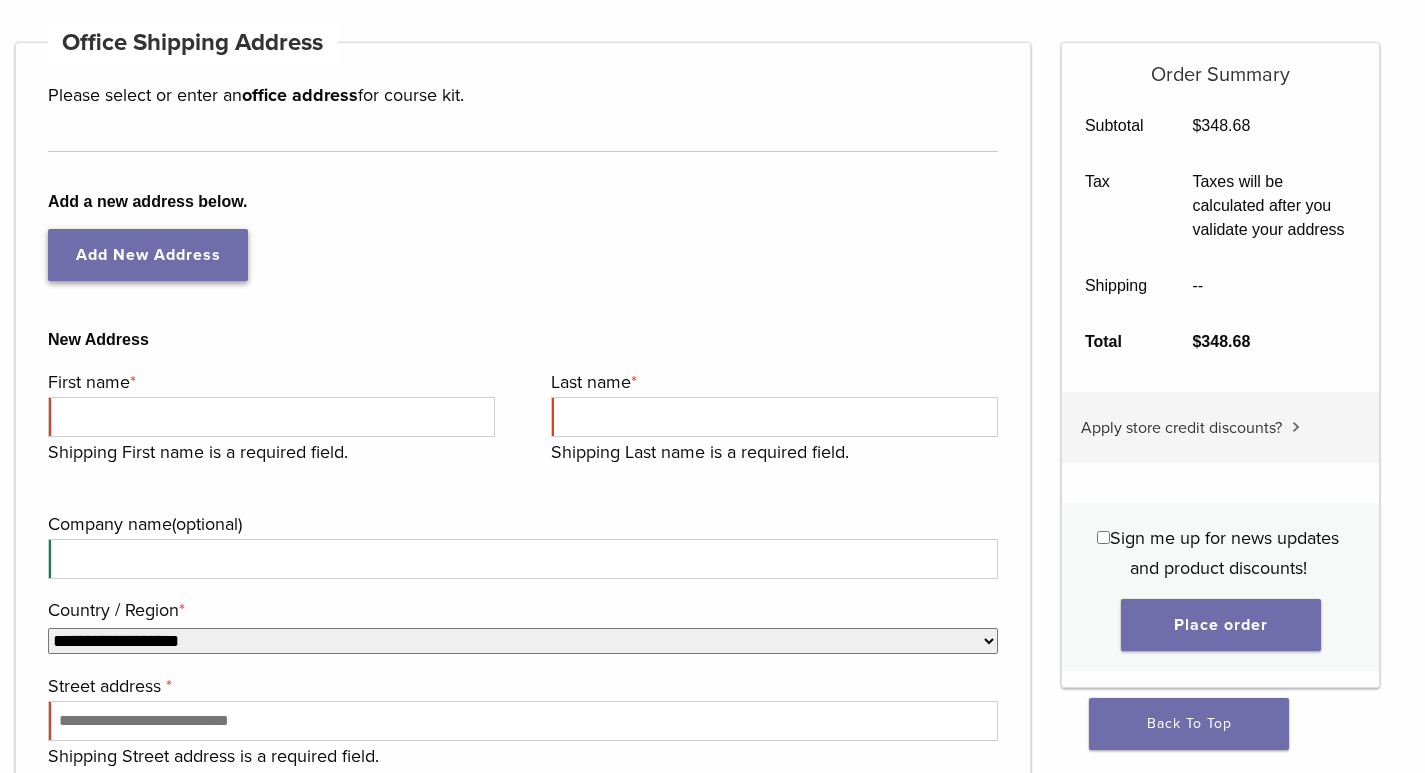 select 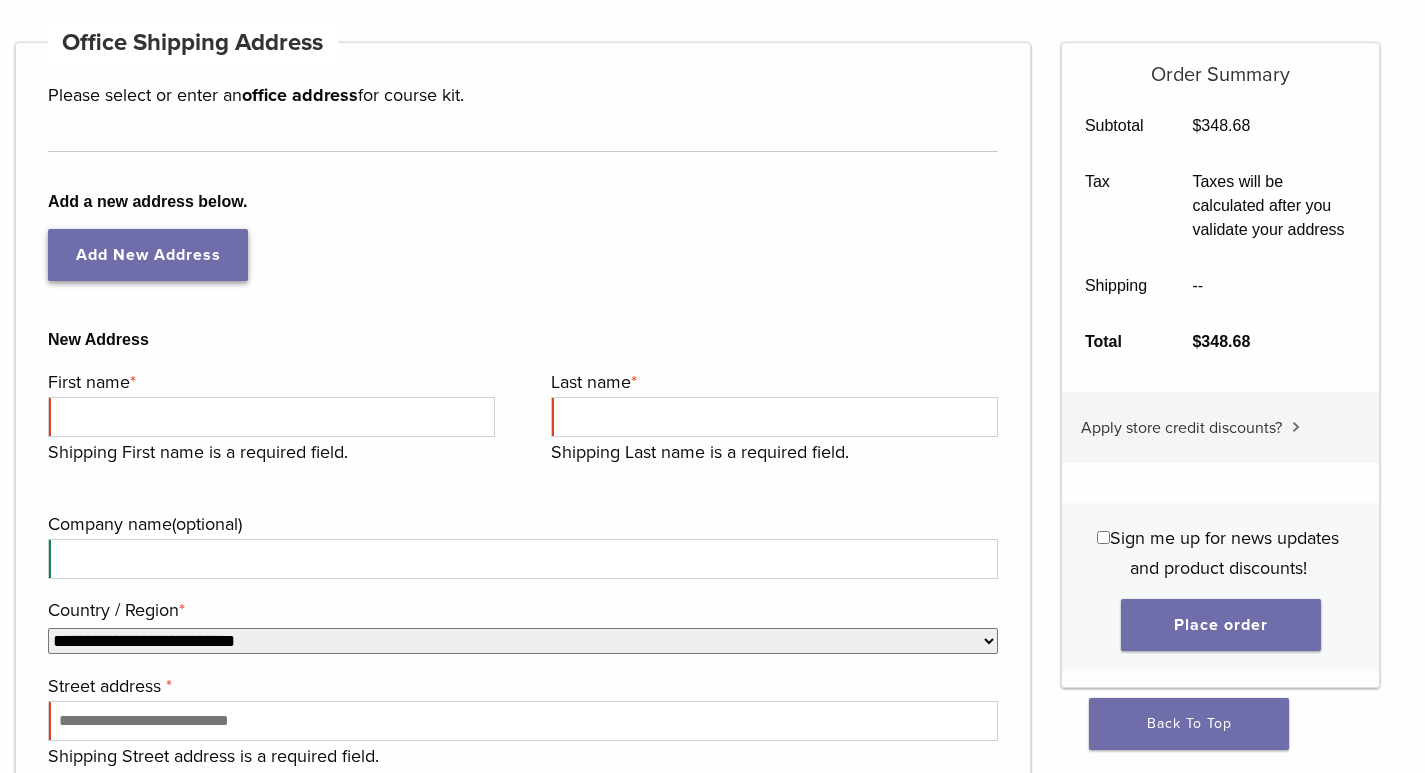 select 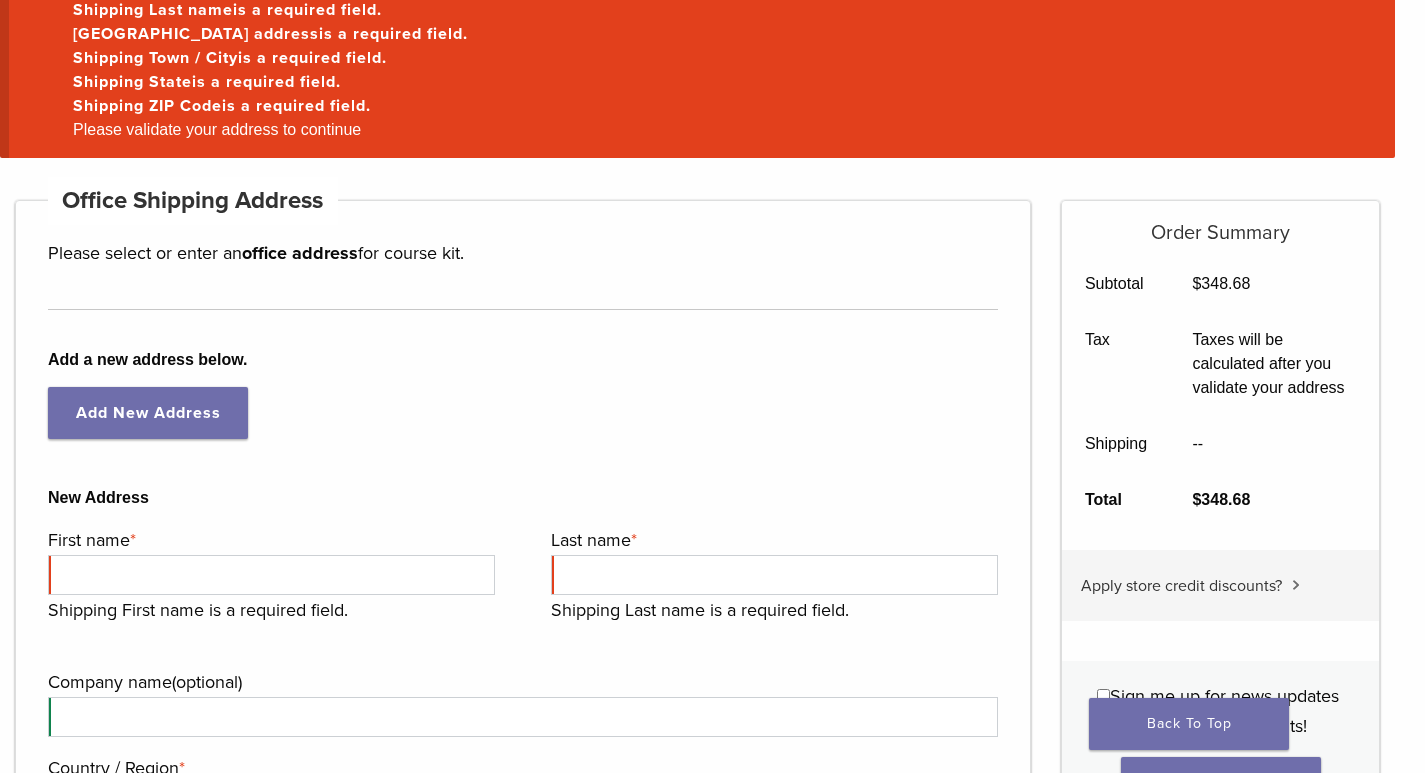 scroll, scrollTop: 500, scrollLeft: 0, axis: vertical 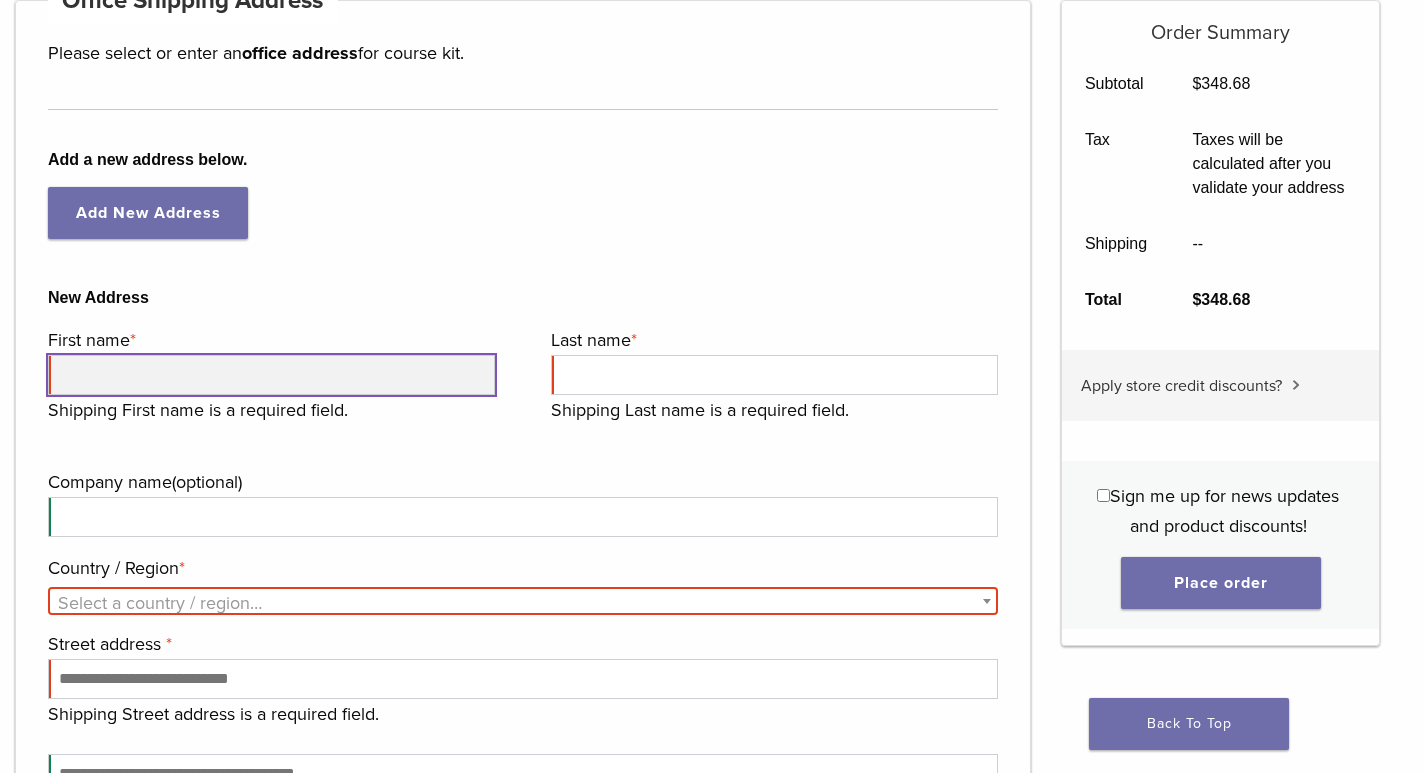 click on "First name  *" at bounding box center [271, 375] 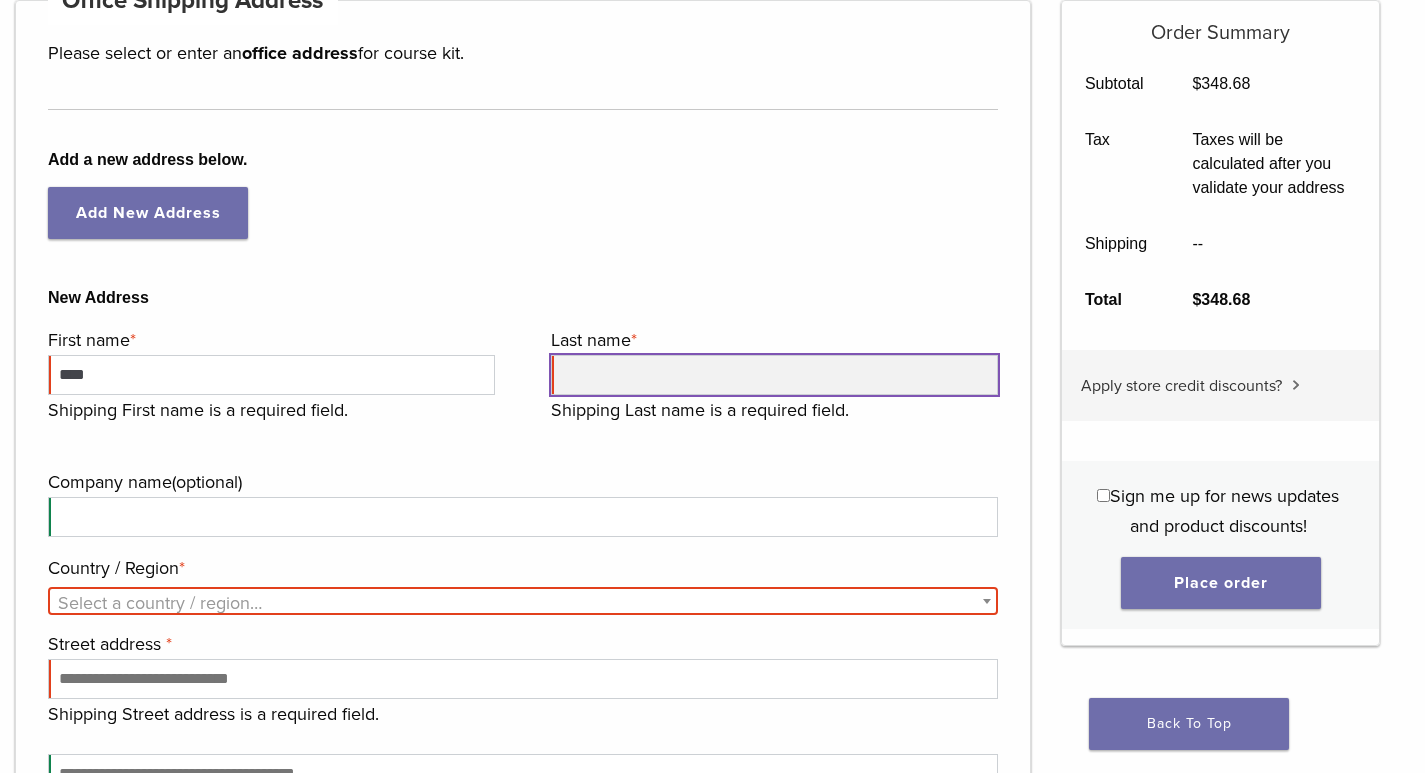 type on "*****" 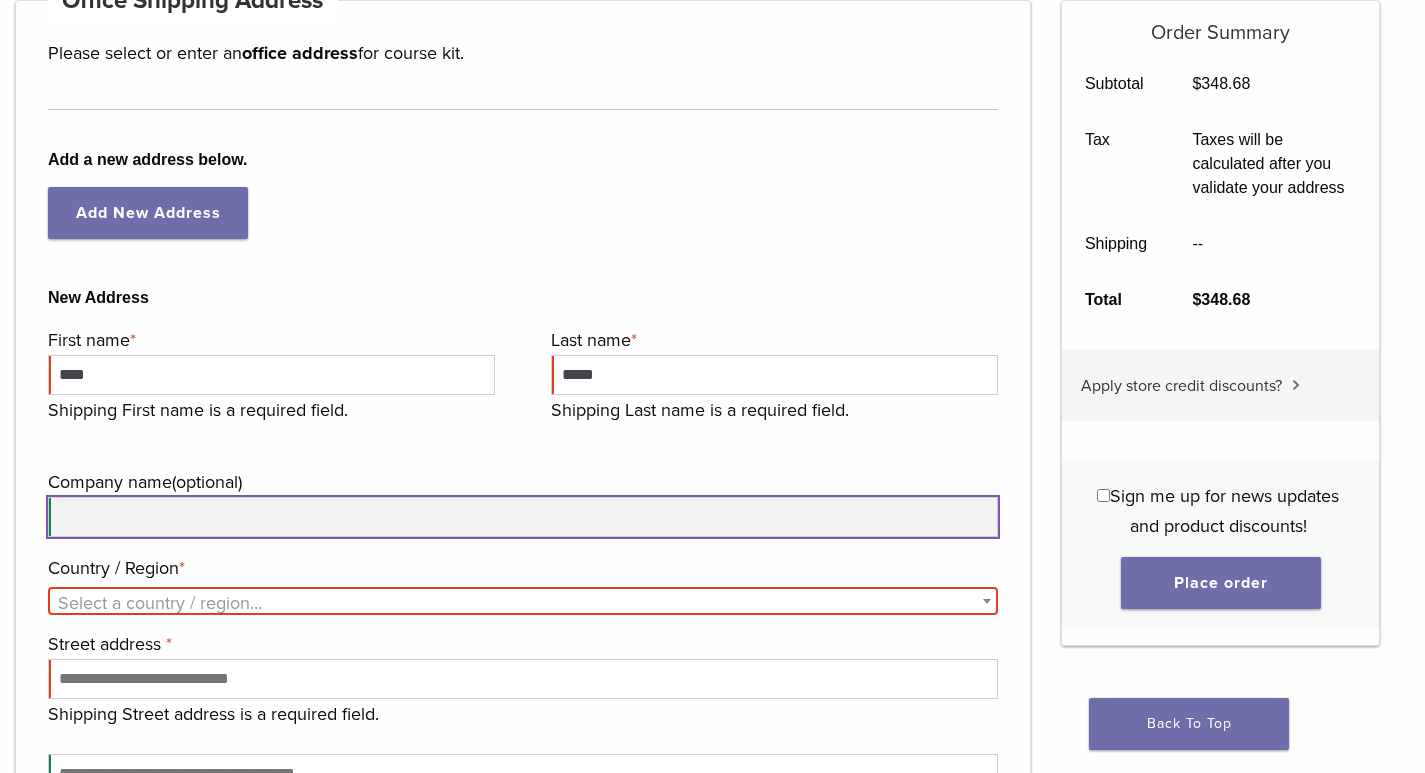 type on "**********" 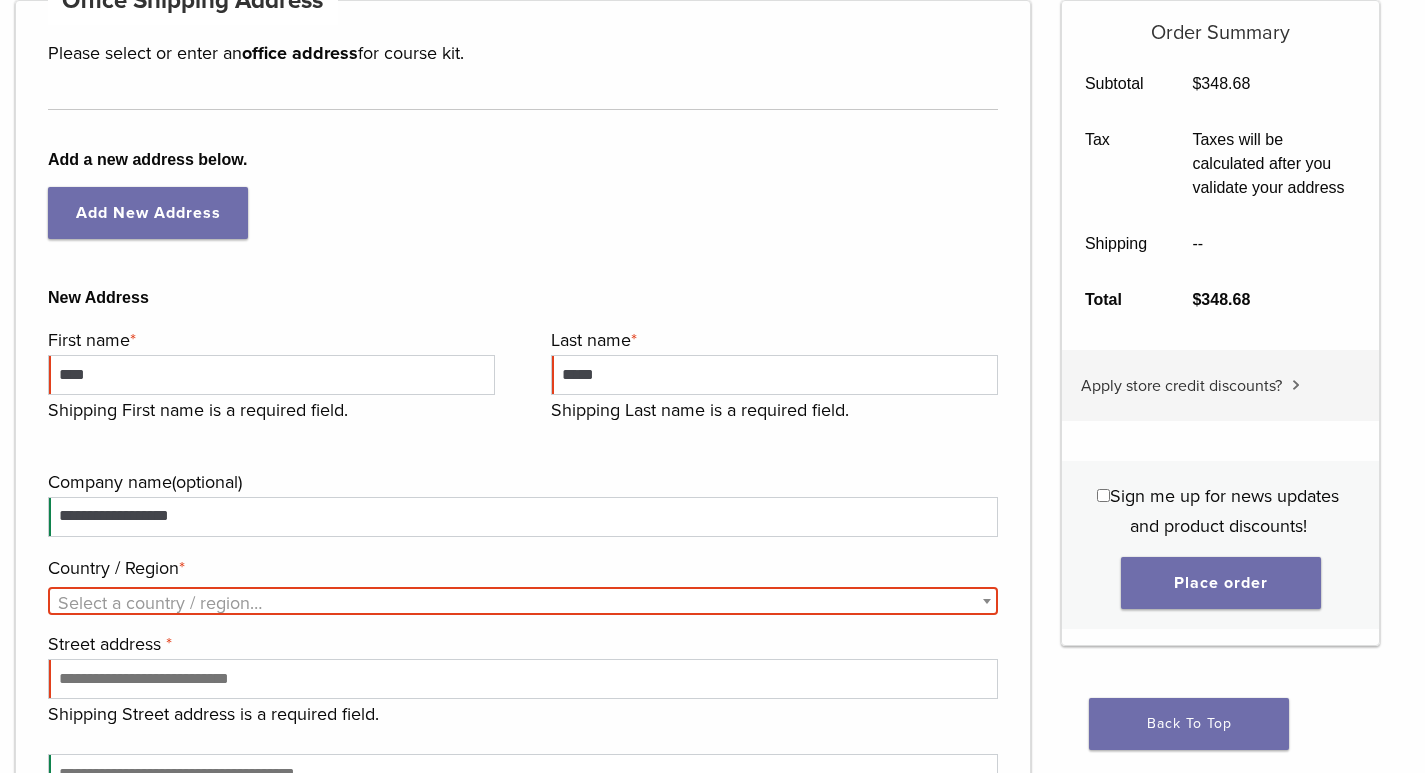 select on "**" 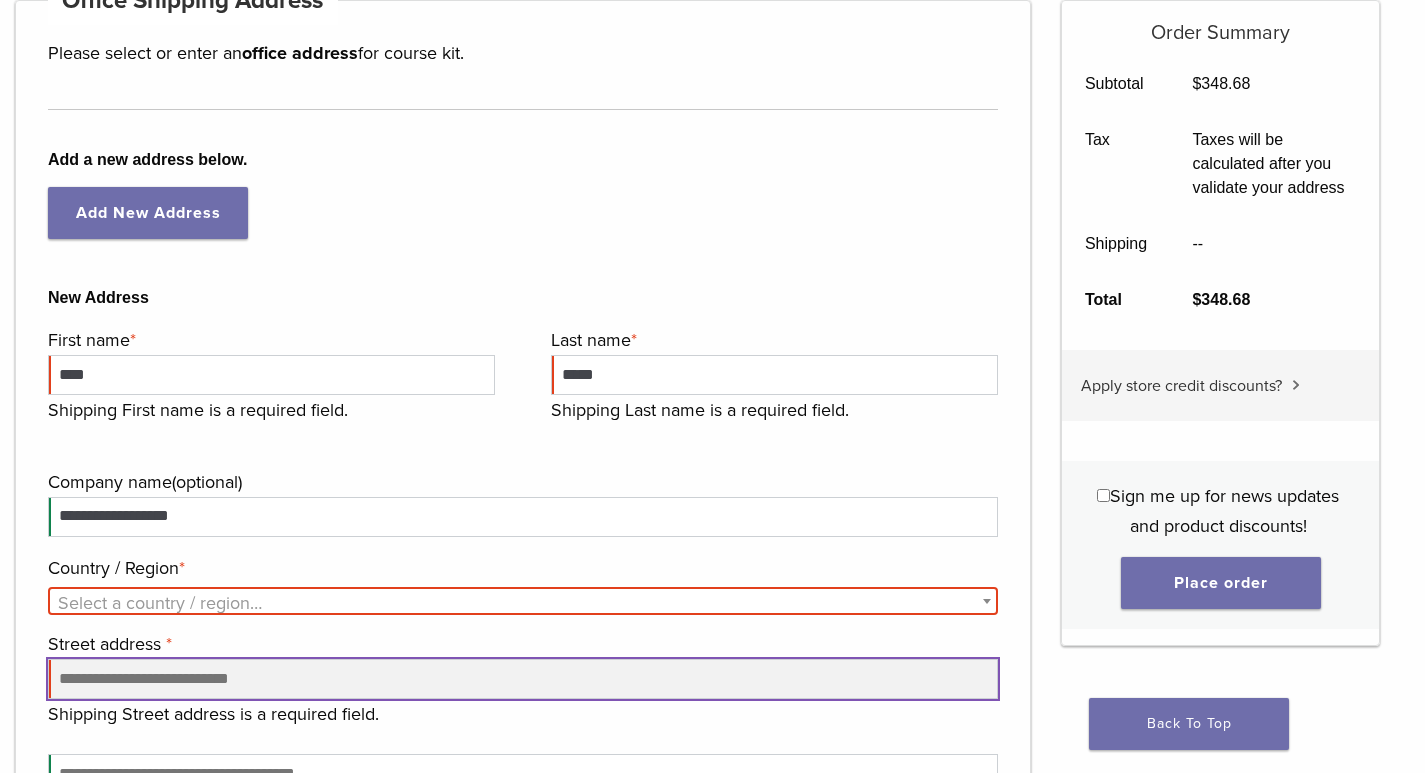 type on "**********" 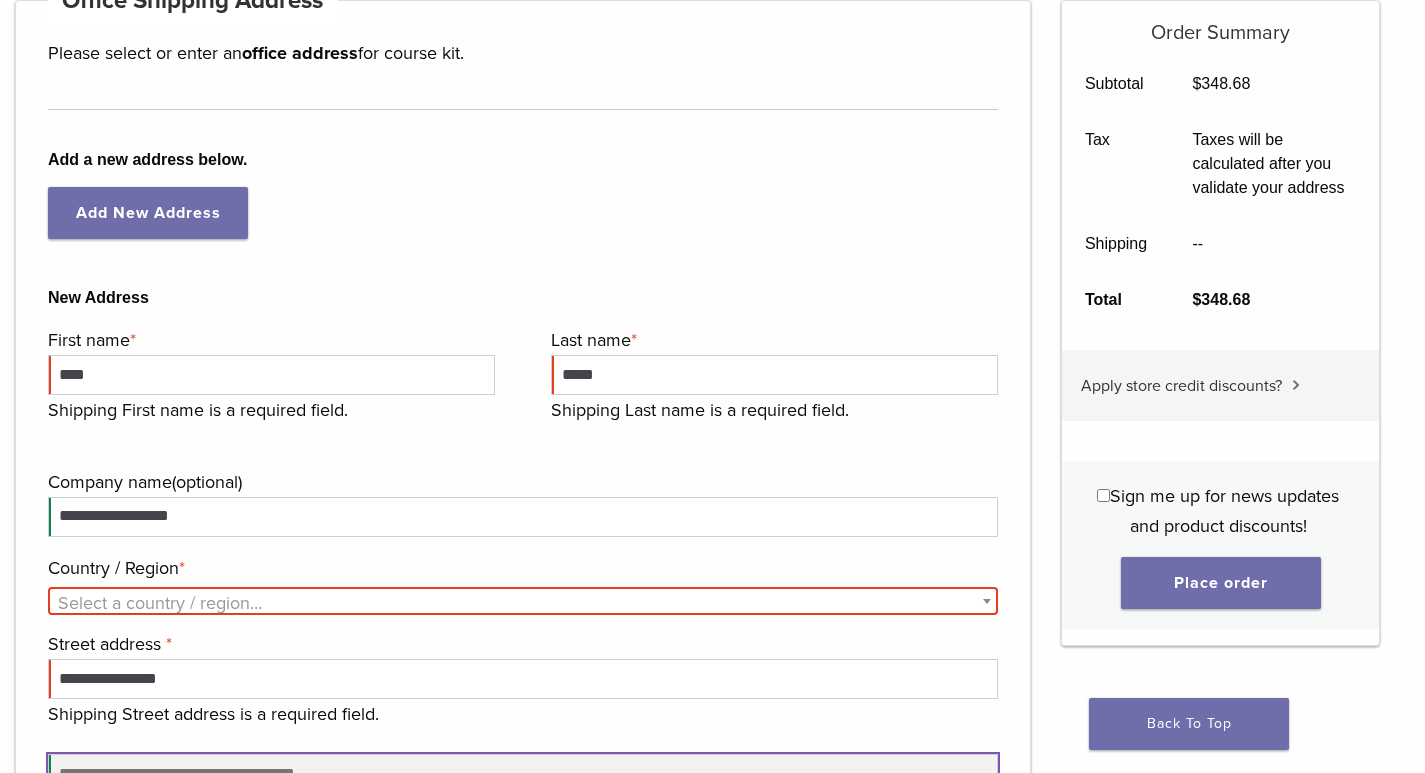 type on "****" 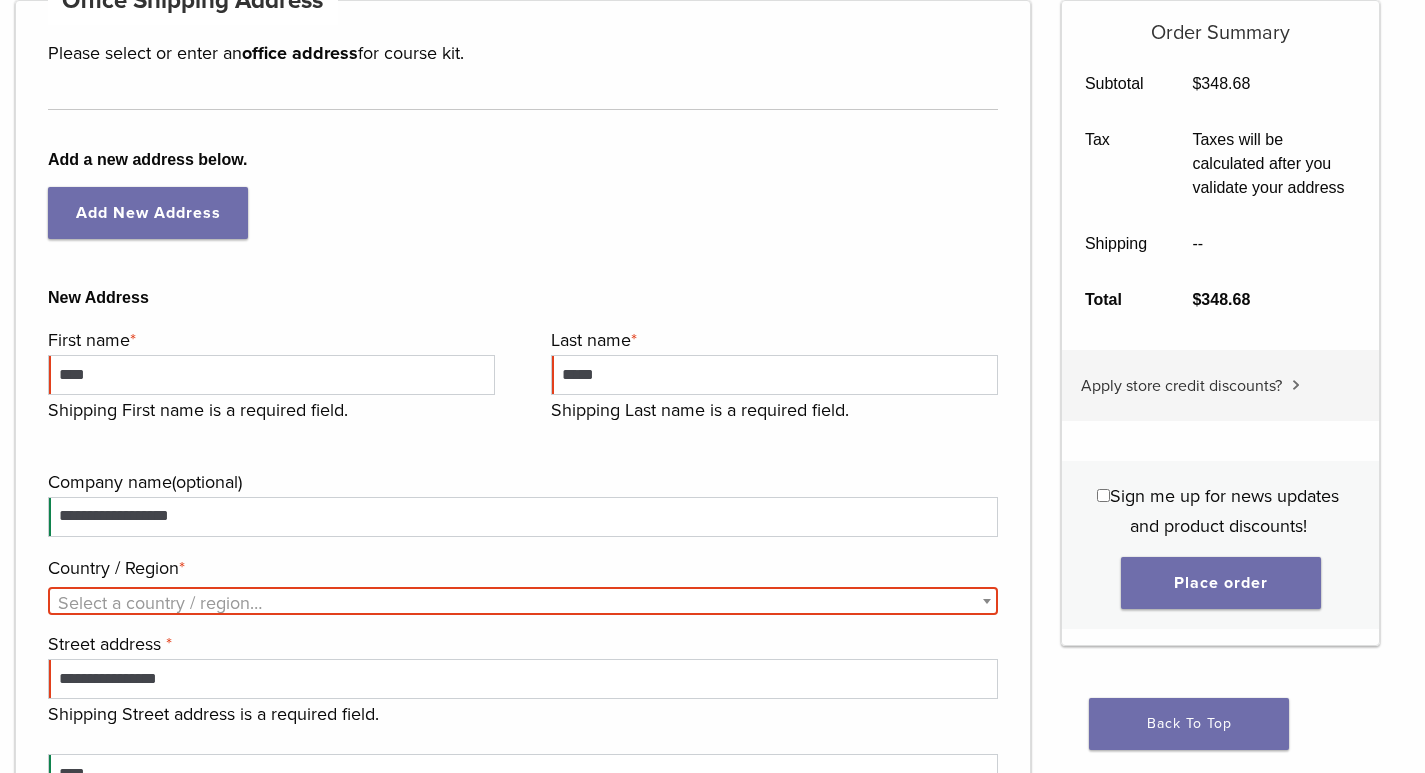 type on "*****" 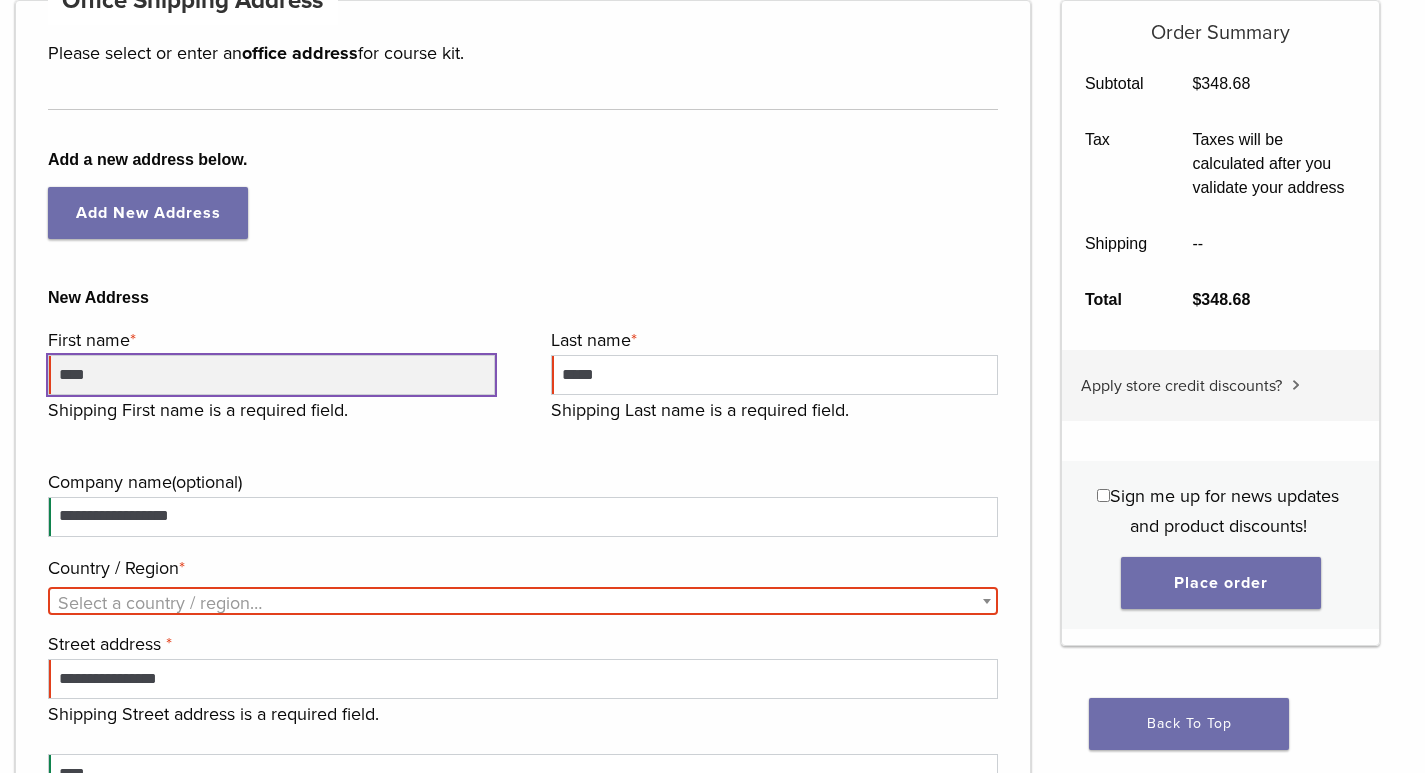 select on "**" 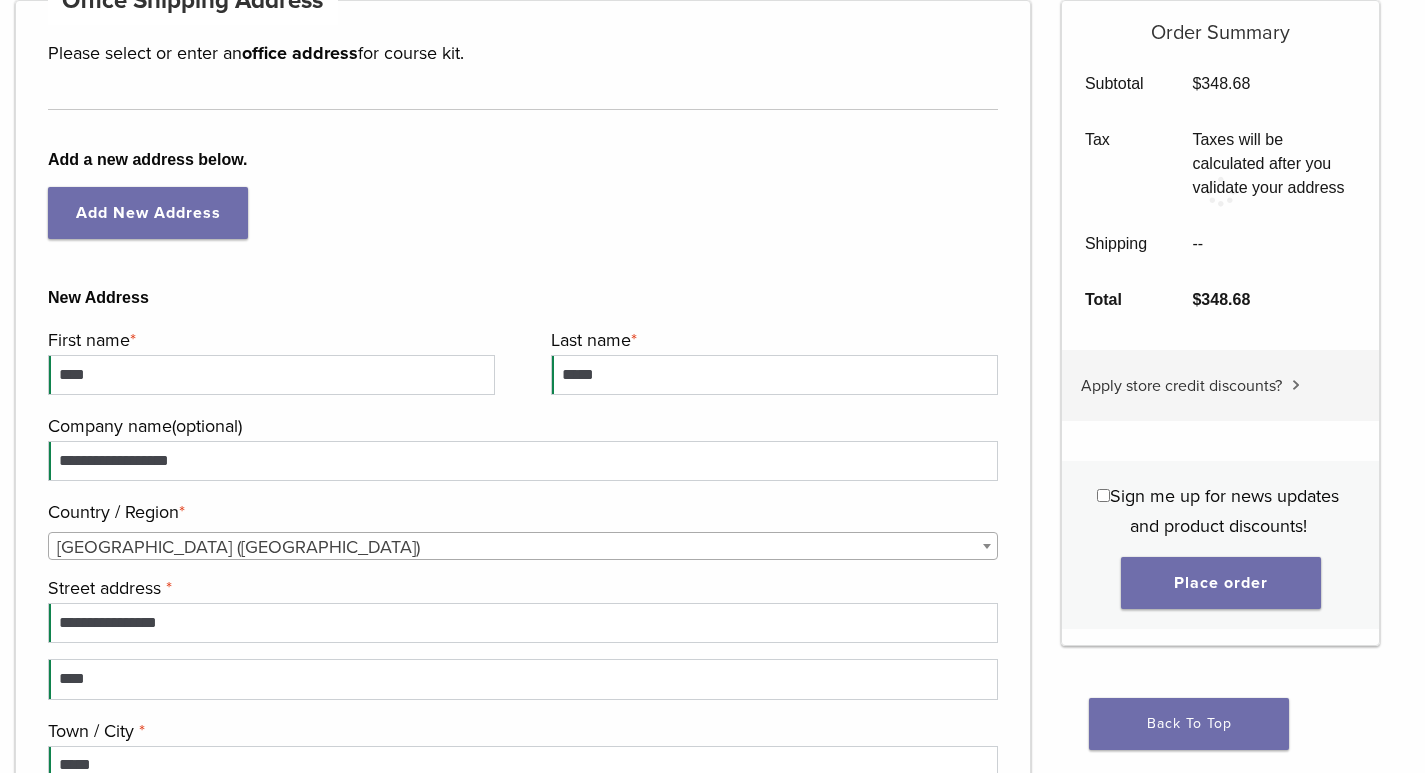 select on "**" 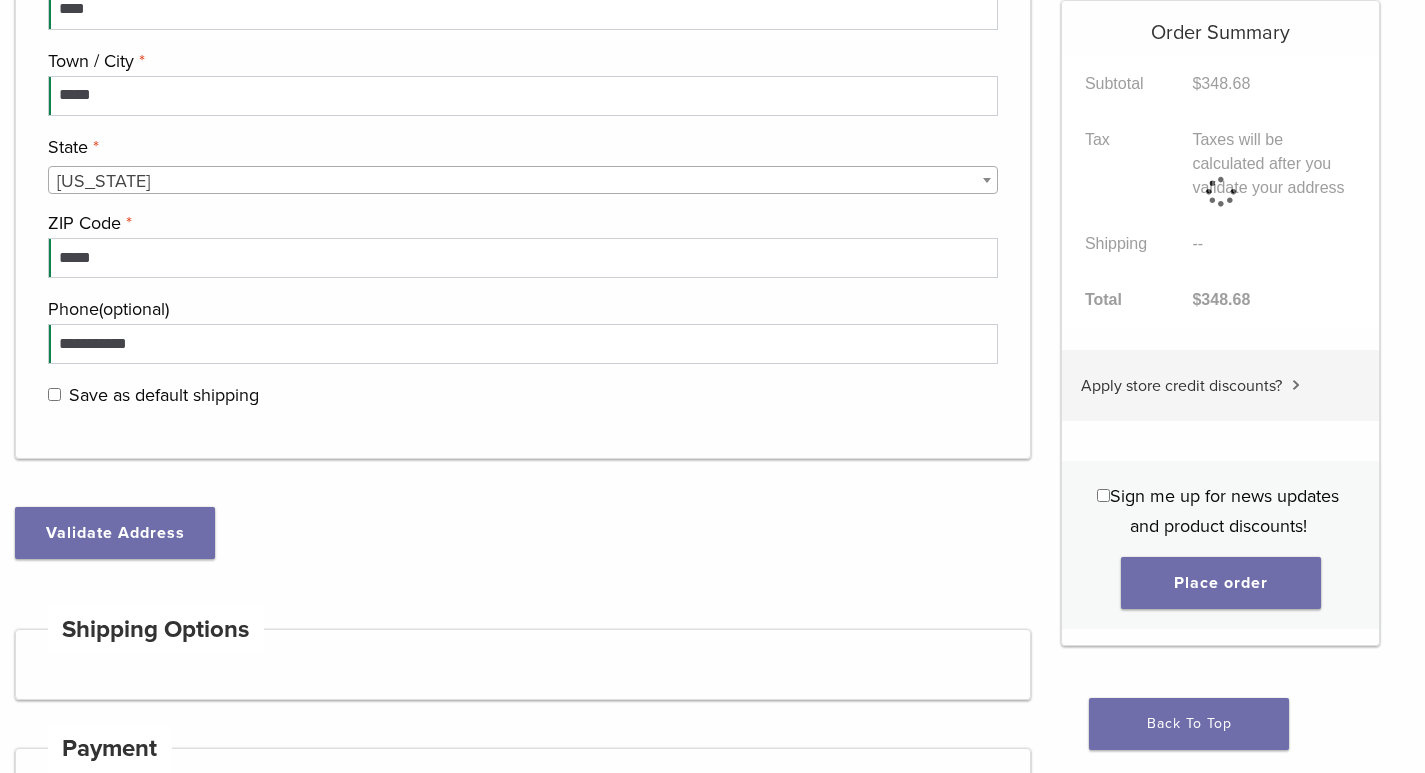 scroll, scrollTop: 1248, scrollLeft: 0, axis: vertical 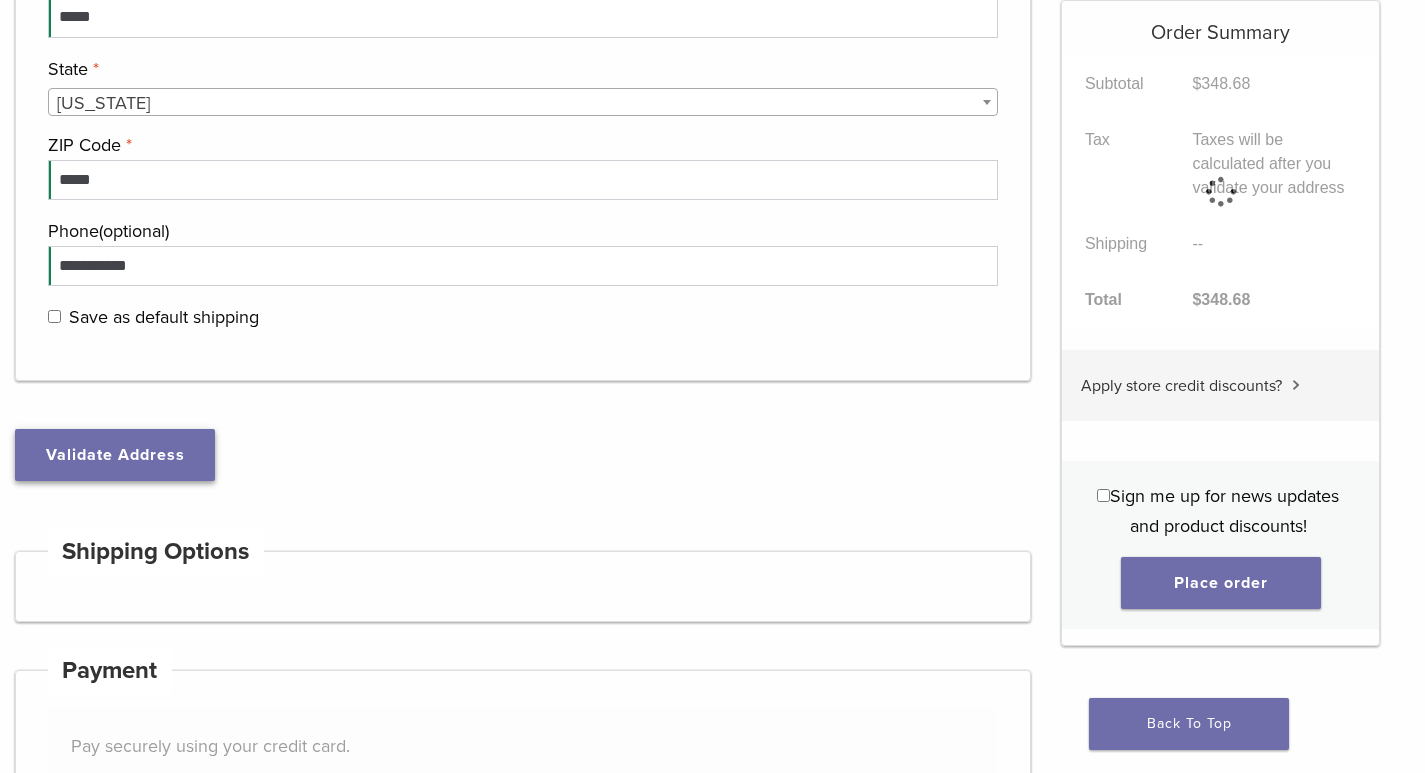 click on "Validate Address" at bounding box center (115, 455) 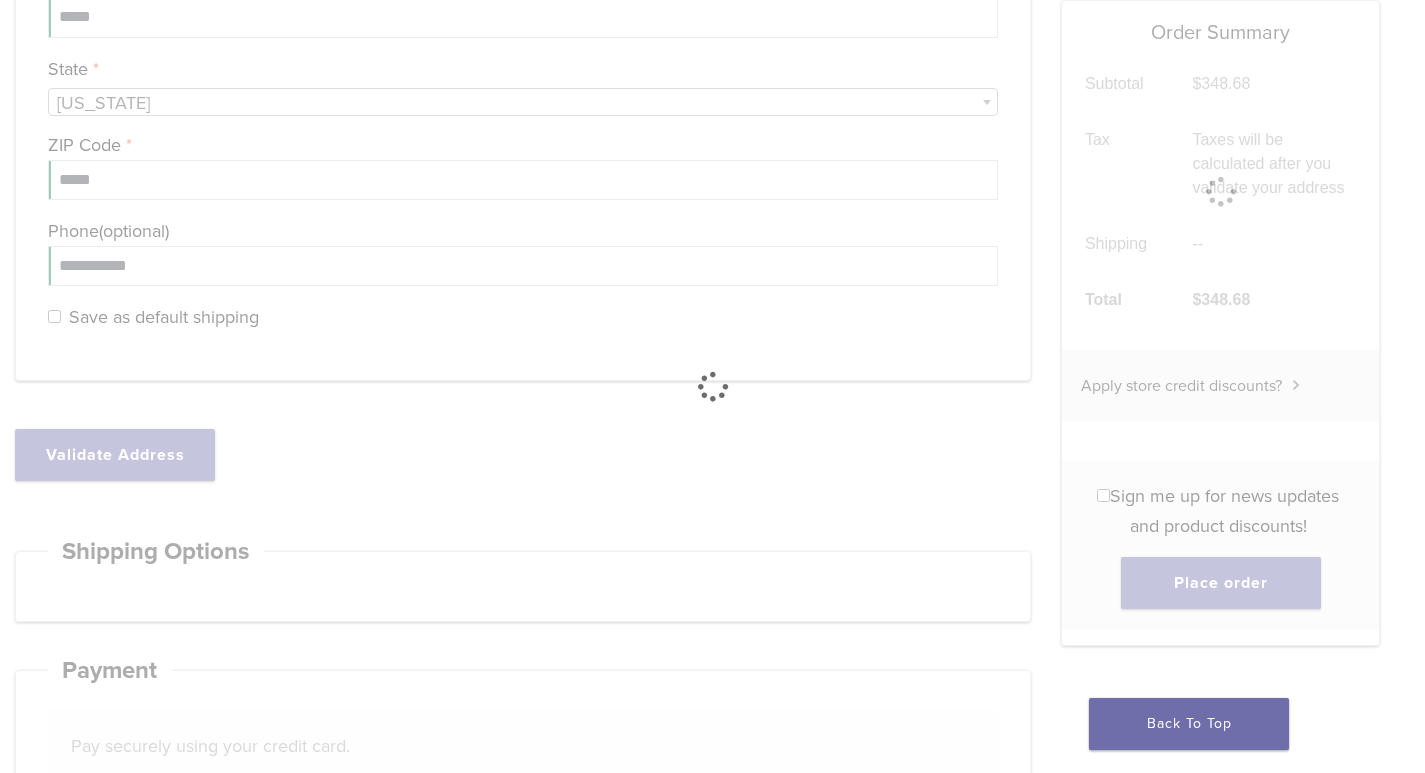 type on "**********" 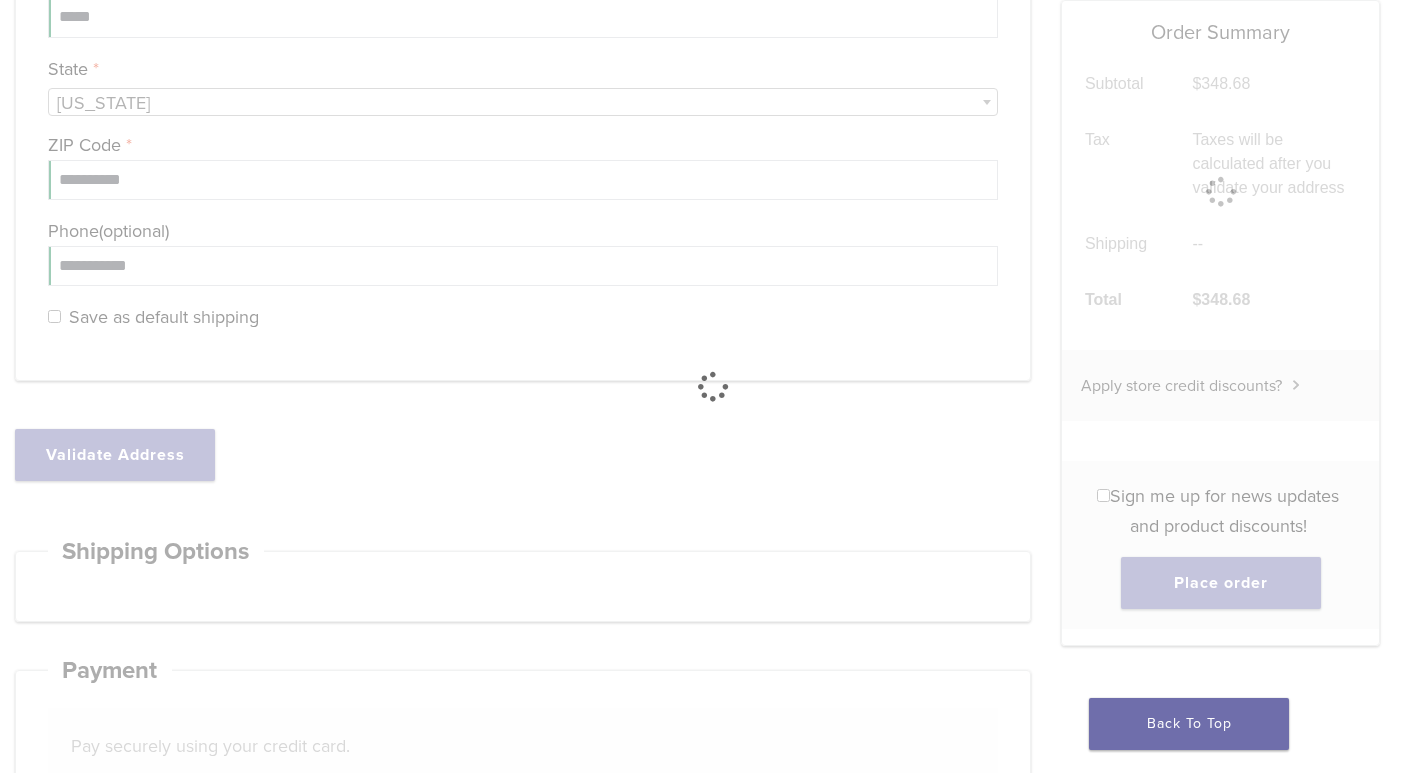 select on "**" 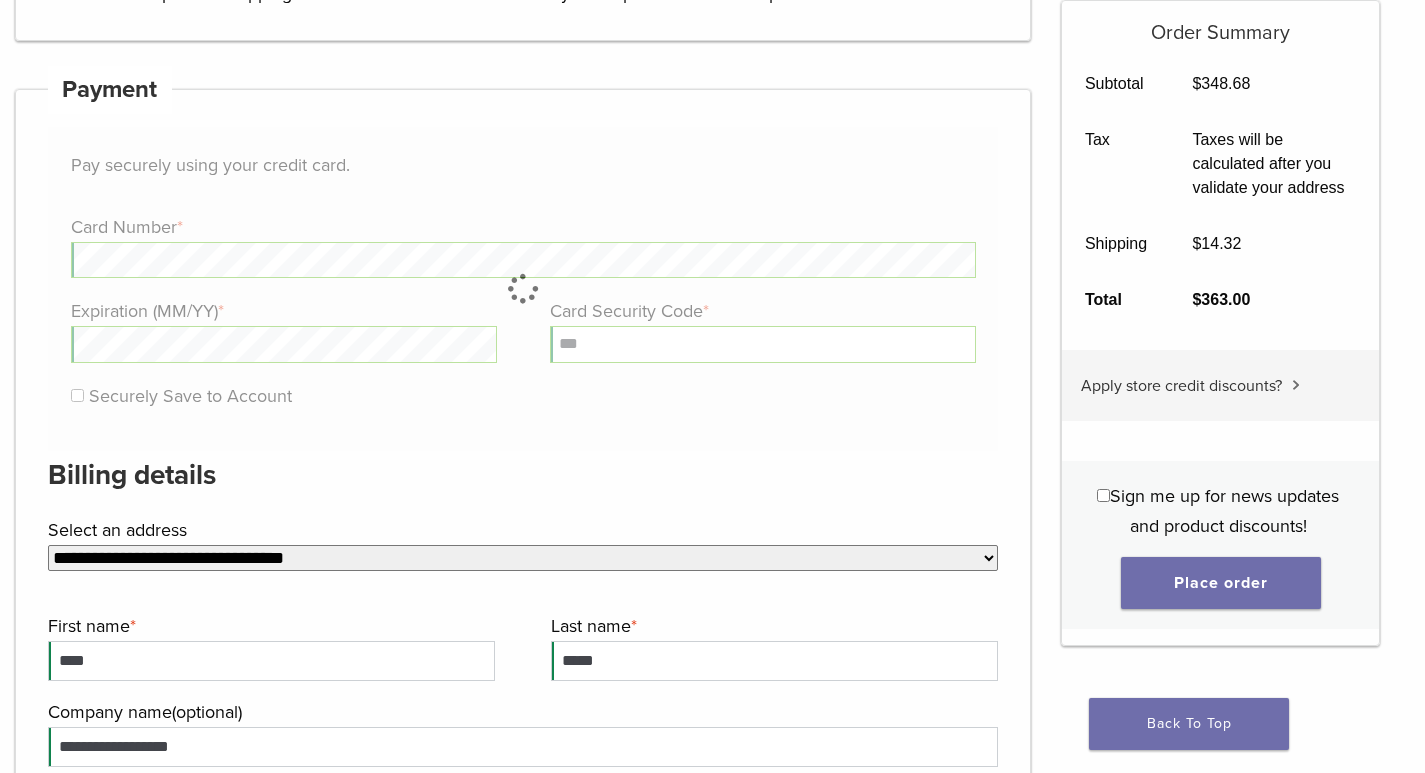scroll, scrollTop: 2180, scrollLeft: 0, axis: vertical 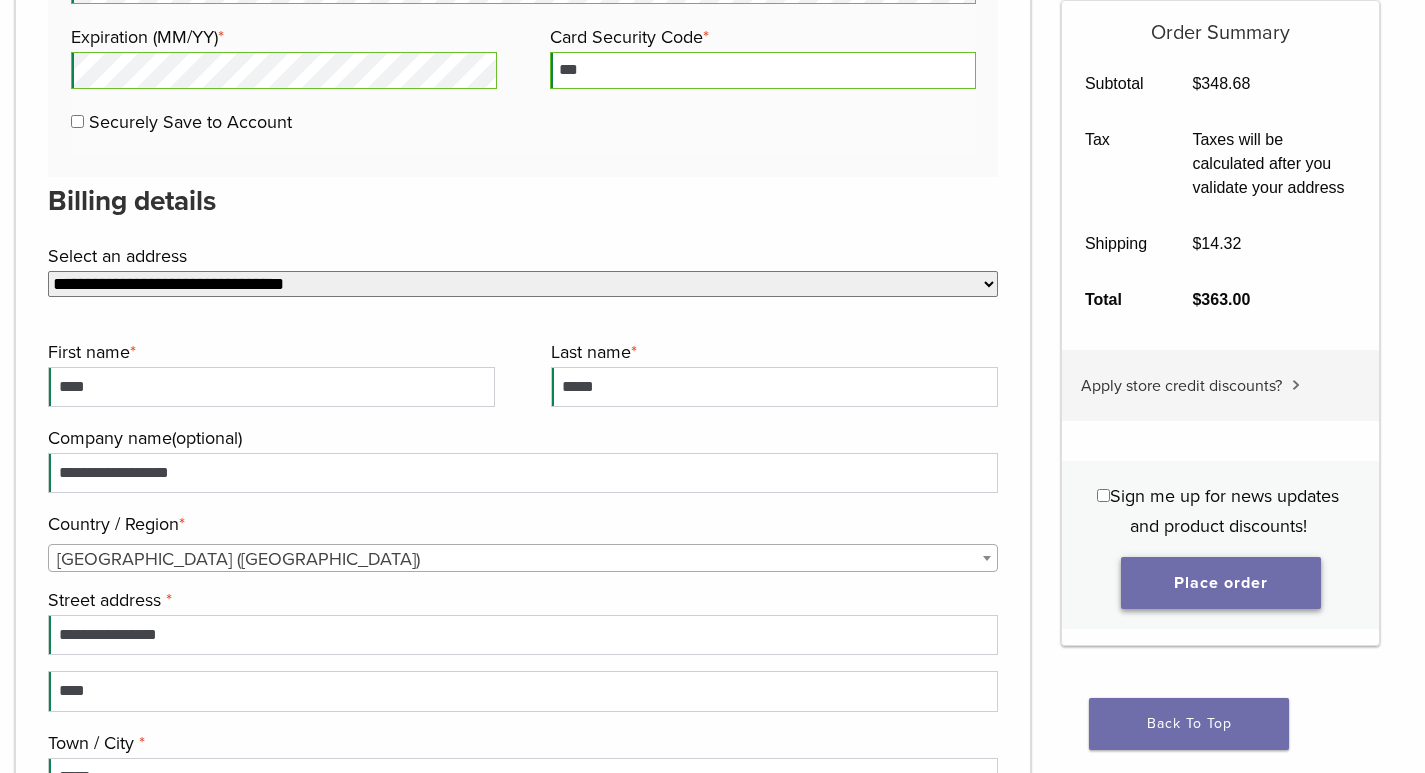 click on "Place order" at bounding box center (1221, 583) 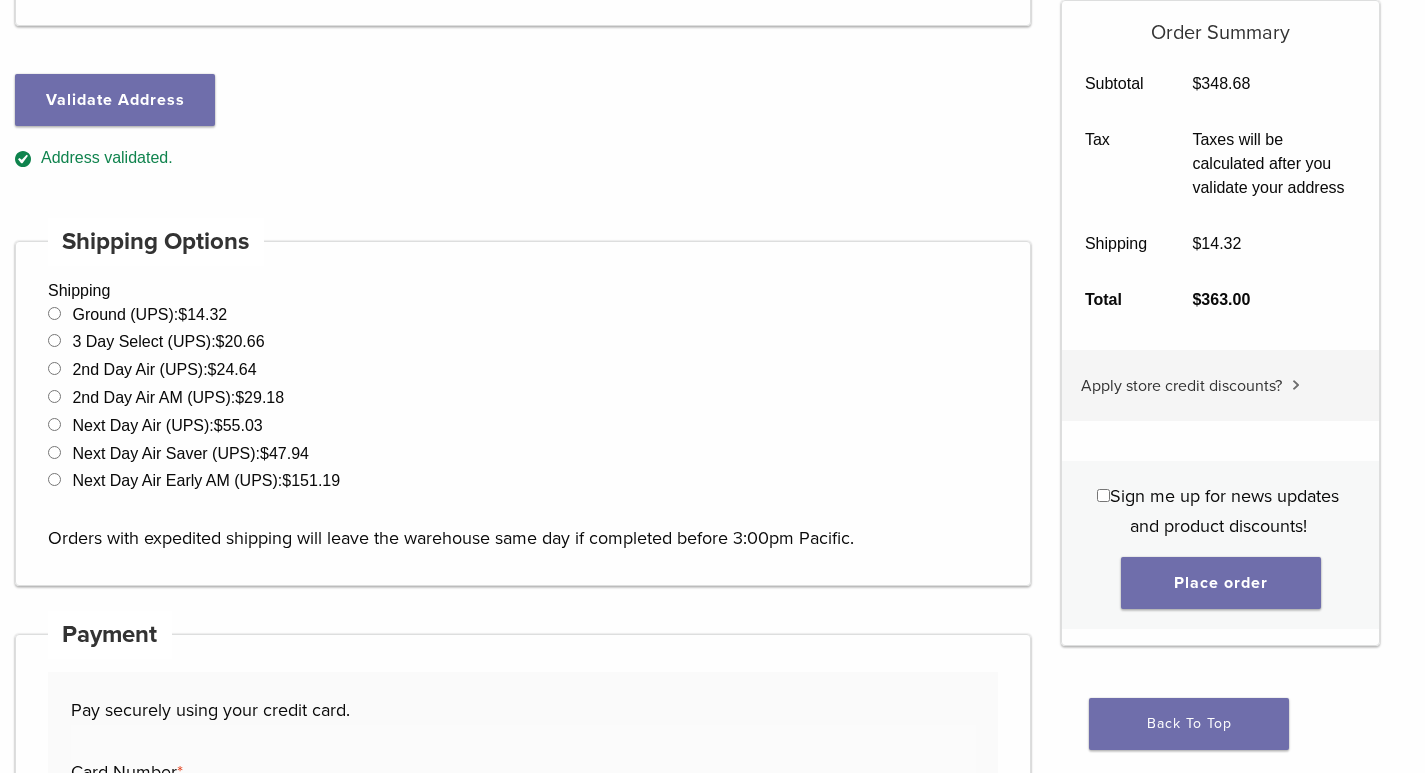 scroll, scrollTop: 1458, scrollLeft: 0, axis: vertical 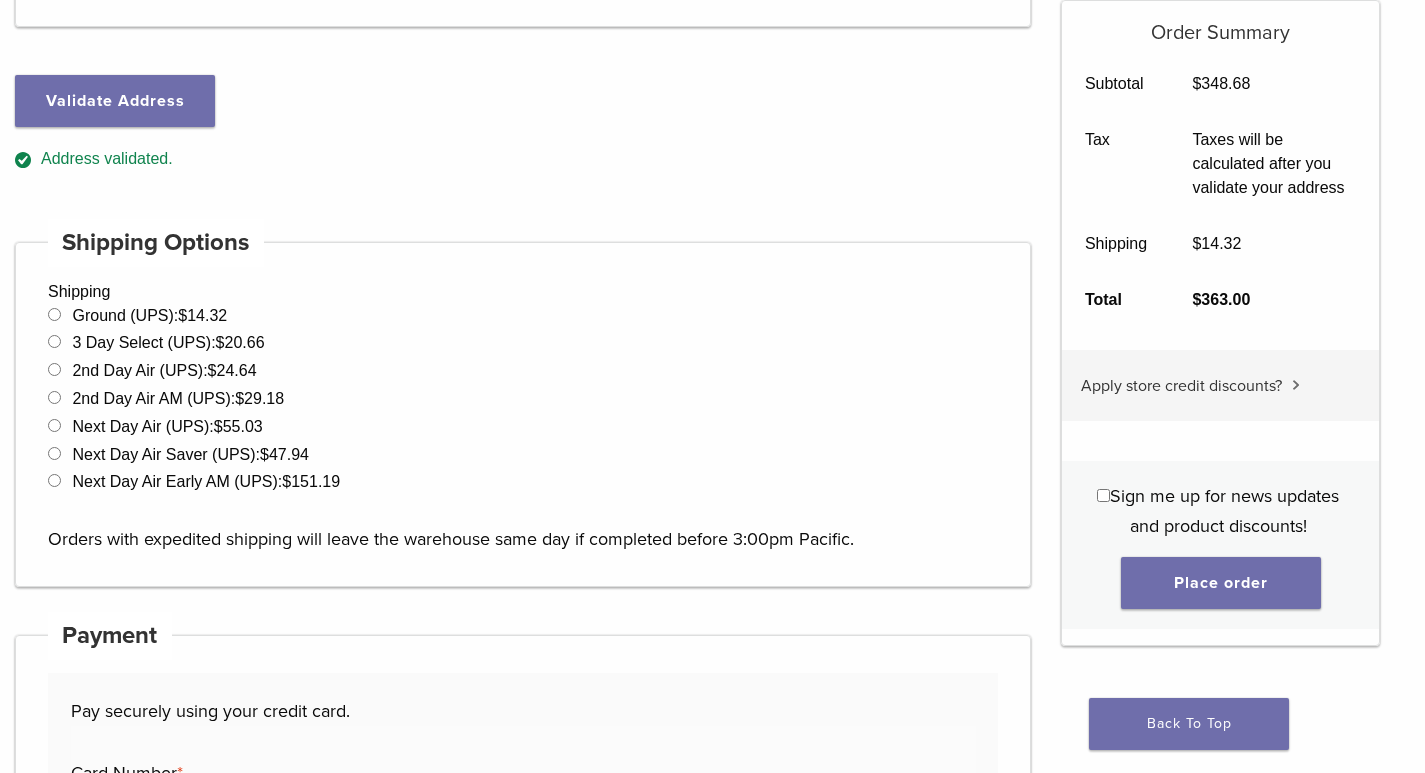 click on "Ground (UPS):  $ 14.32" at bounding box center [149, 315] 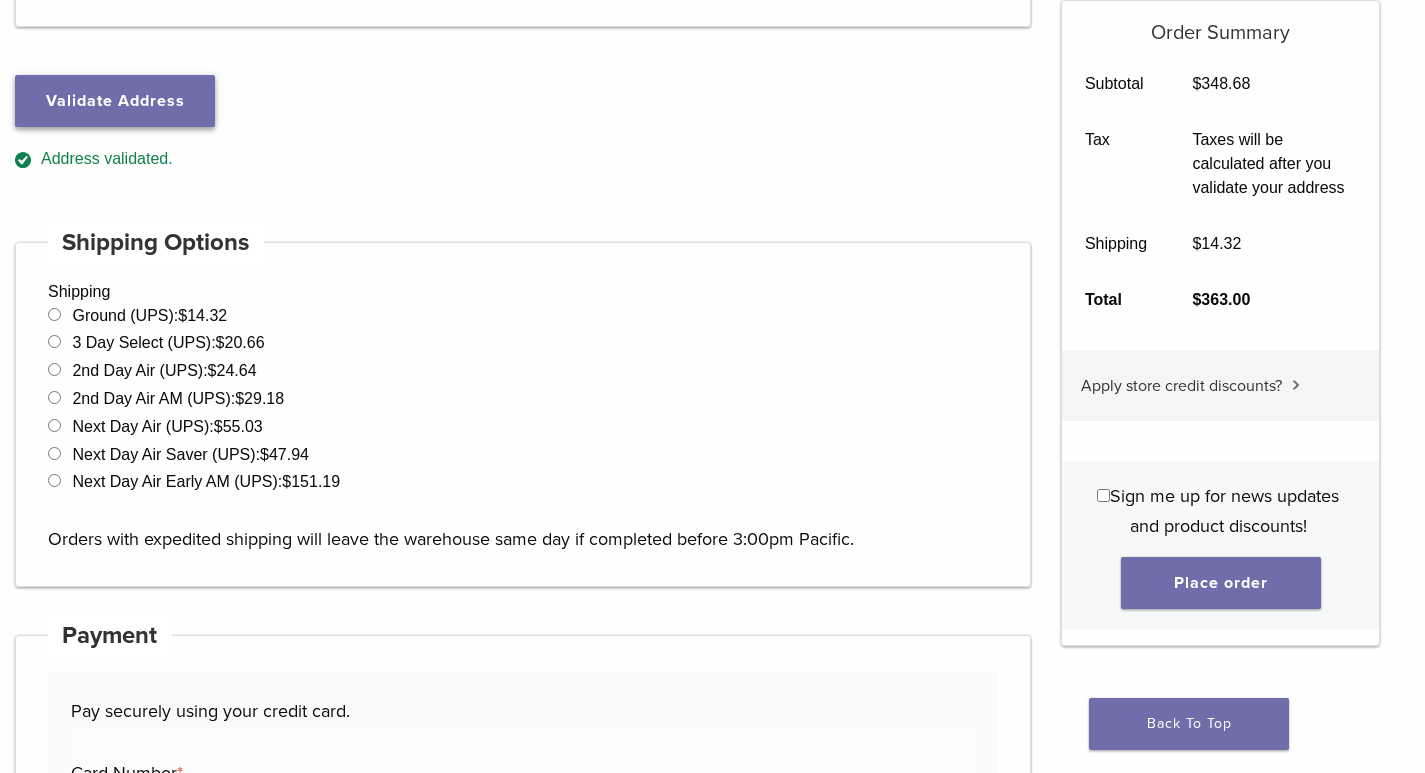 click on "Validate Address" at bounding box center (115, 101) 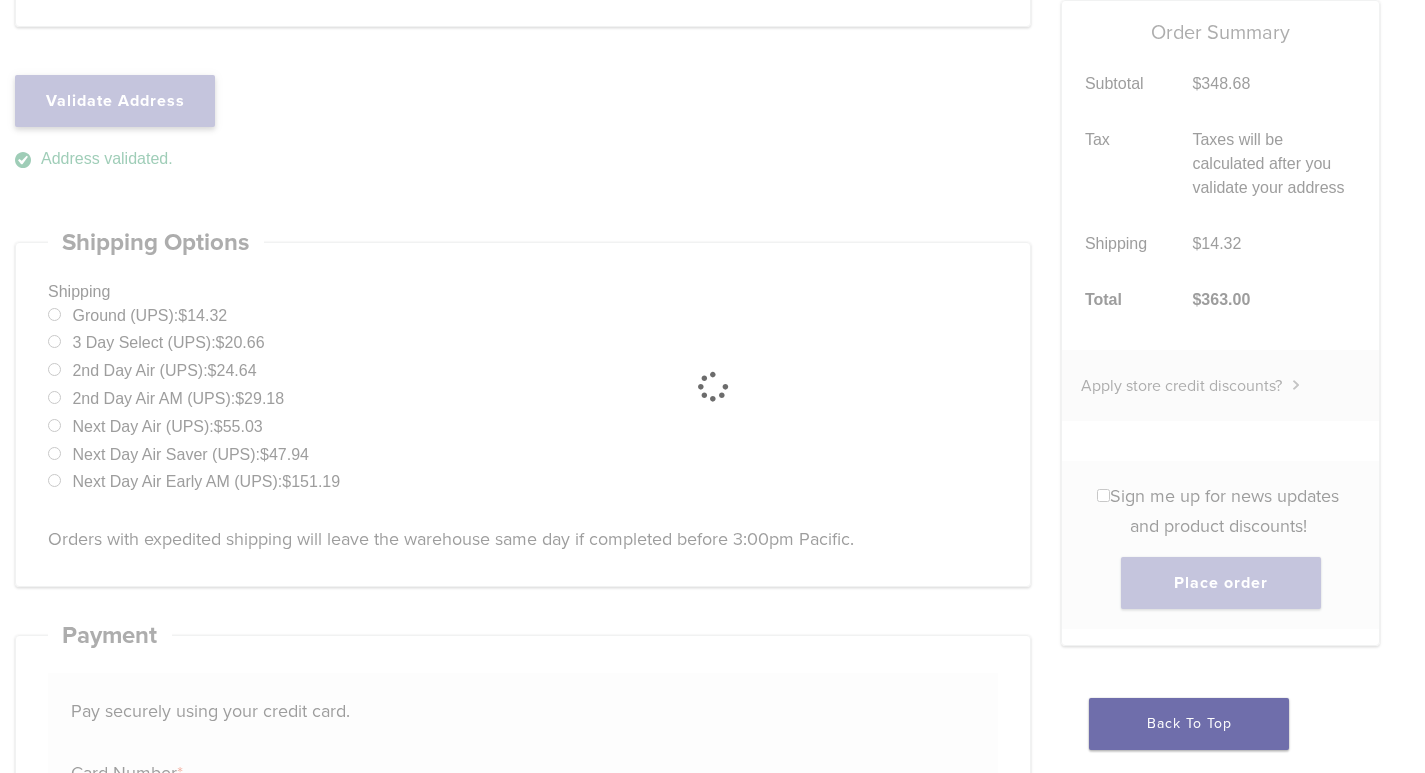 select on "**" 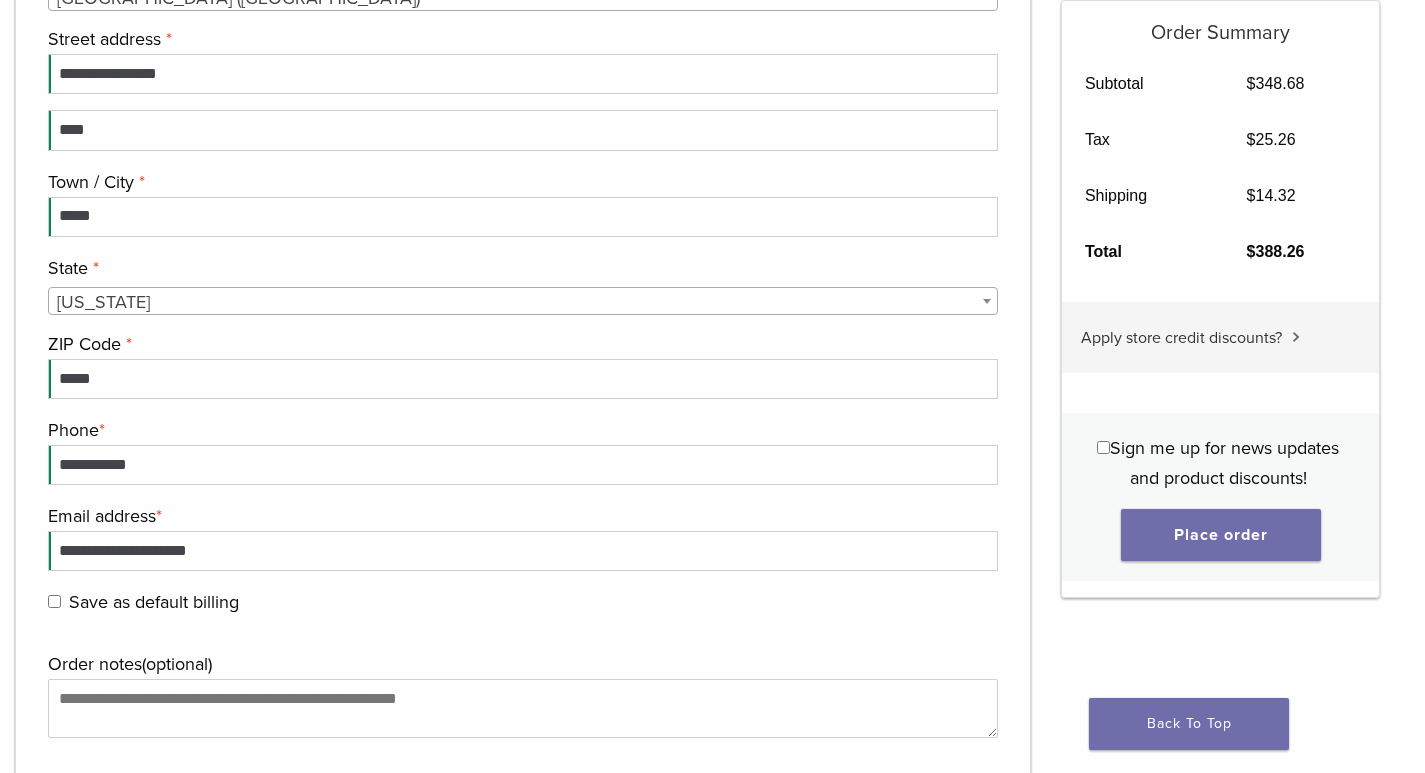 scroll, scrollTop: 2760, scrollLeft: 0, axis: vertical 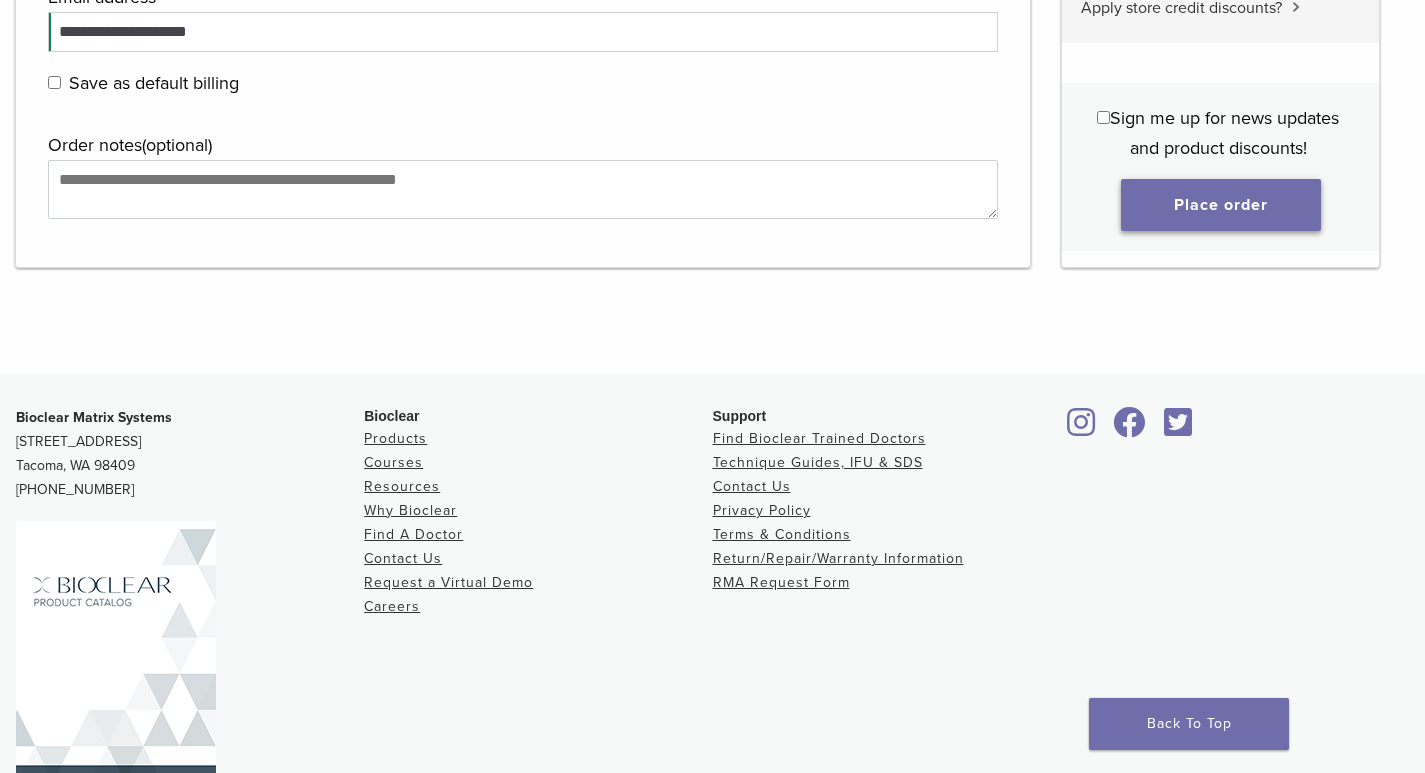click on "Place order" at bounding box center (1221, 205) 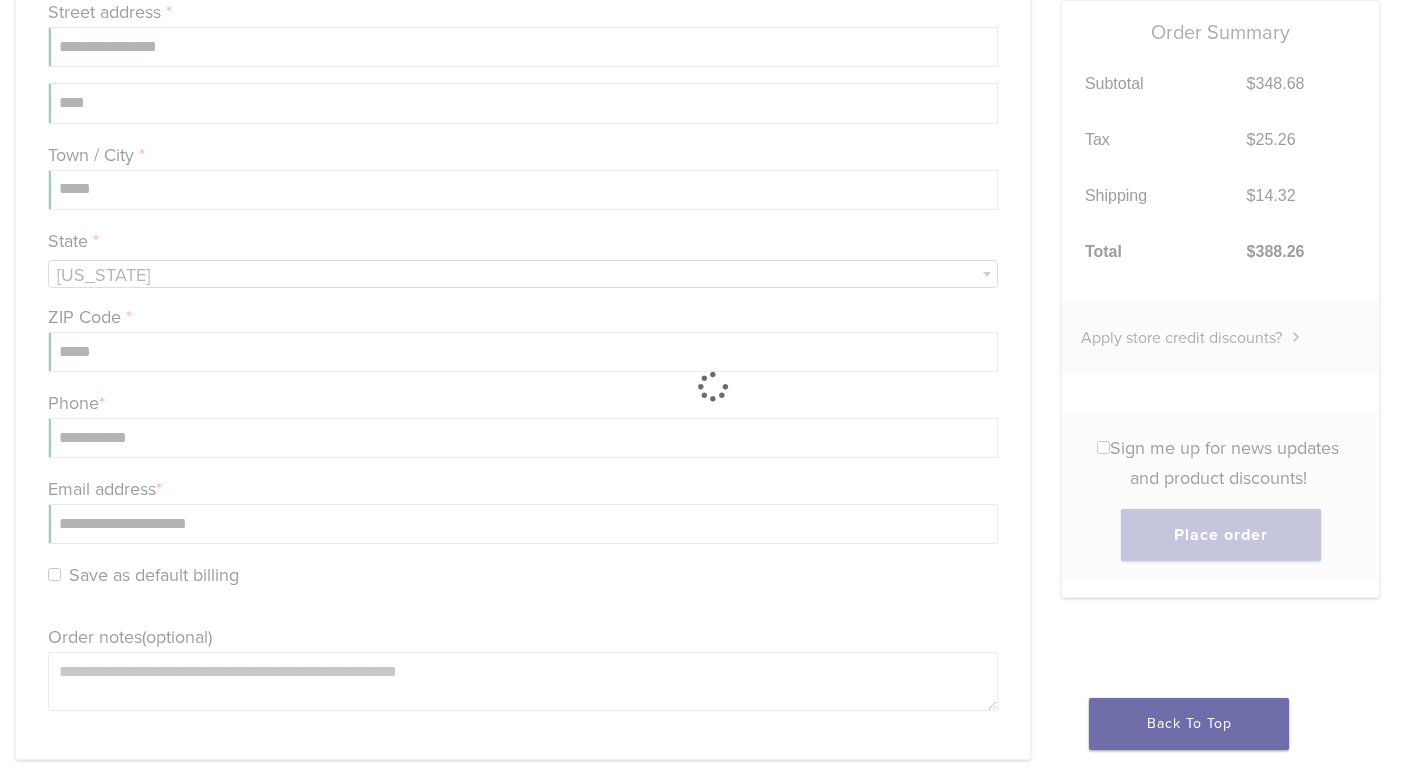 scroll, scrollTop: 2760, scrollLeft: 0, axis: vertical 